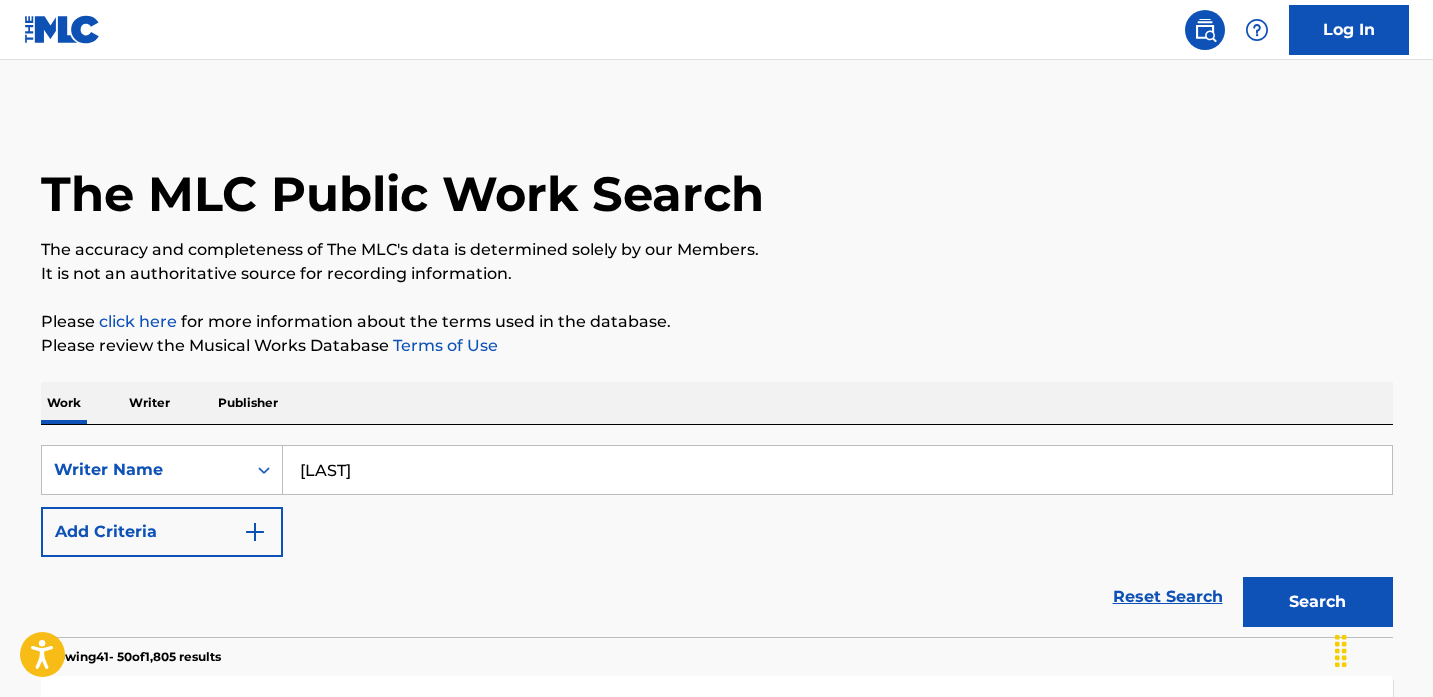scroll, scrollTop: 1487, scrollLeft: 0, axis: vertical 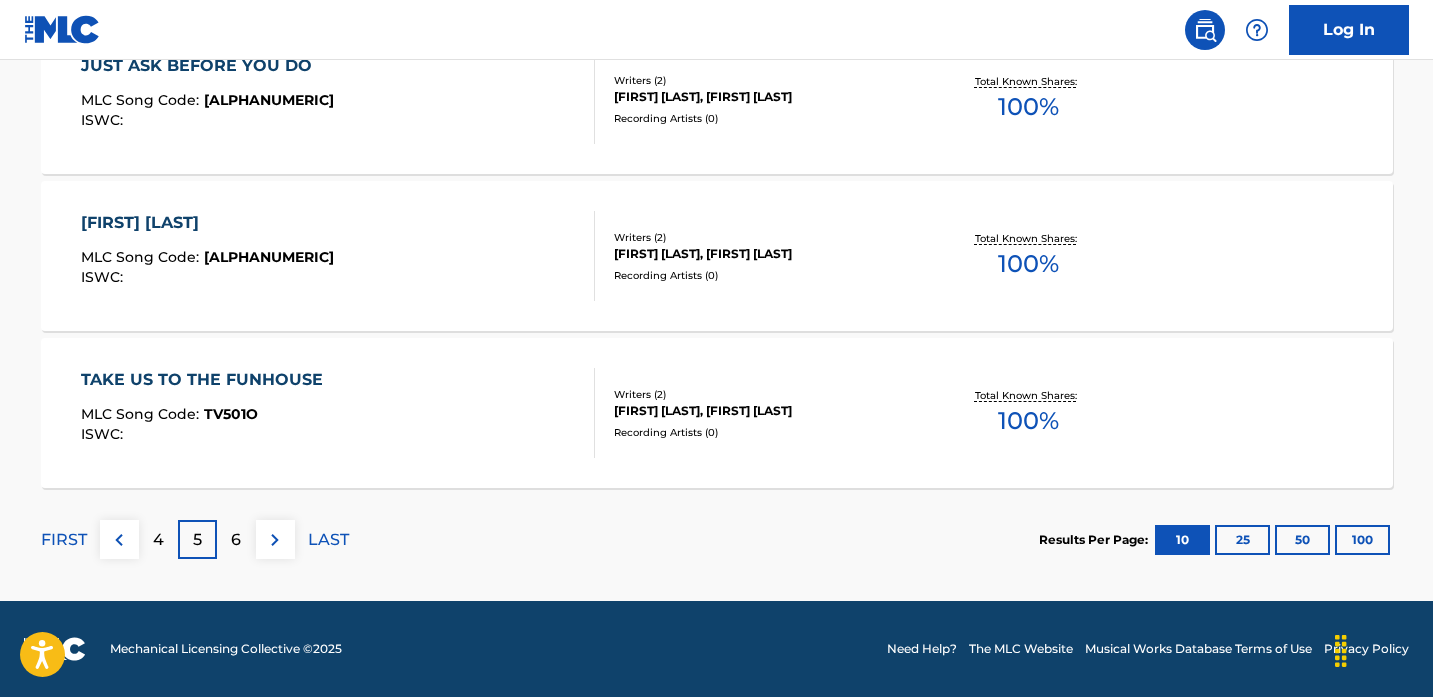 click on "6" at bounding box center [236, 540] 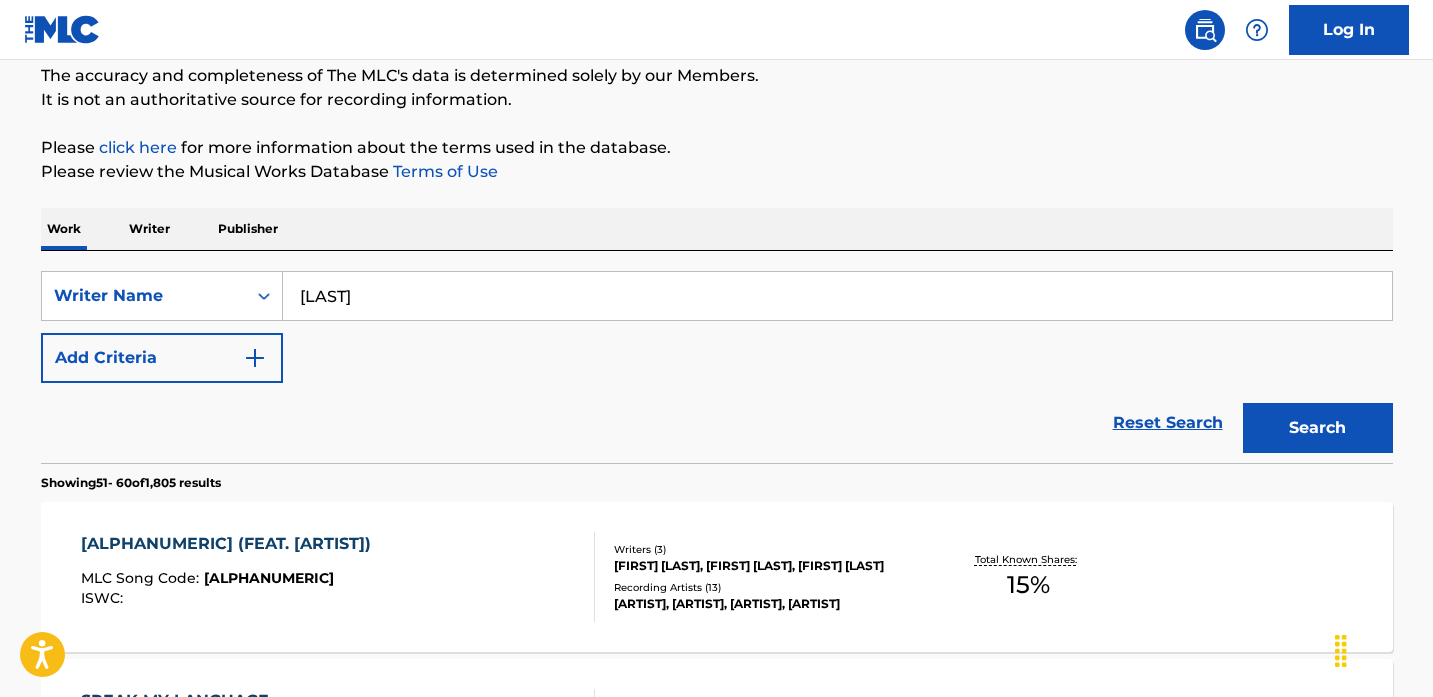 scroll, scrollTop: 1751, scrollLeft: 0, axis: vertical 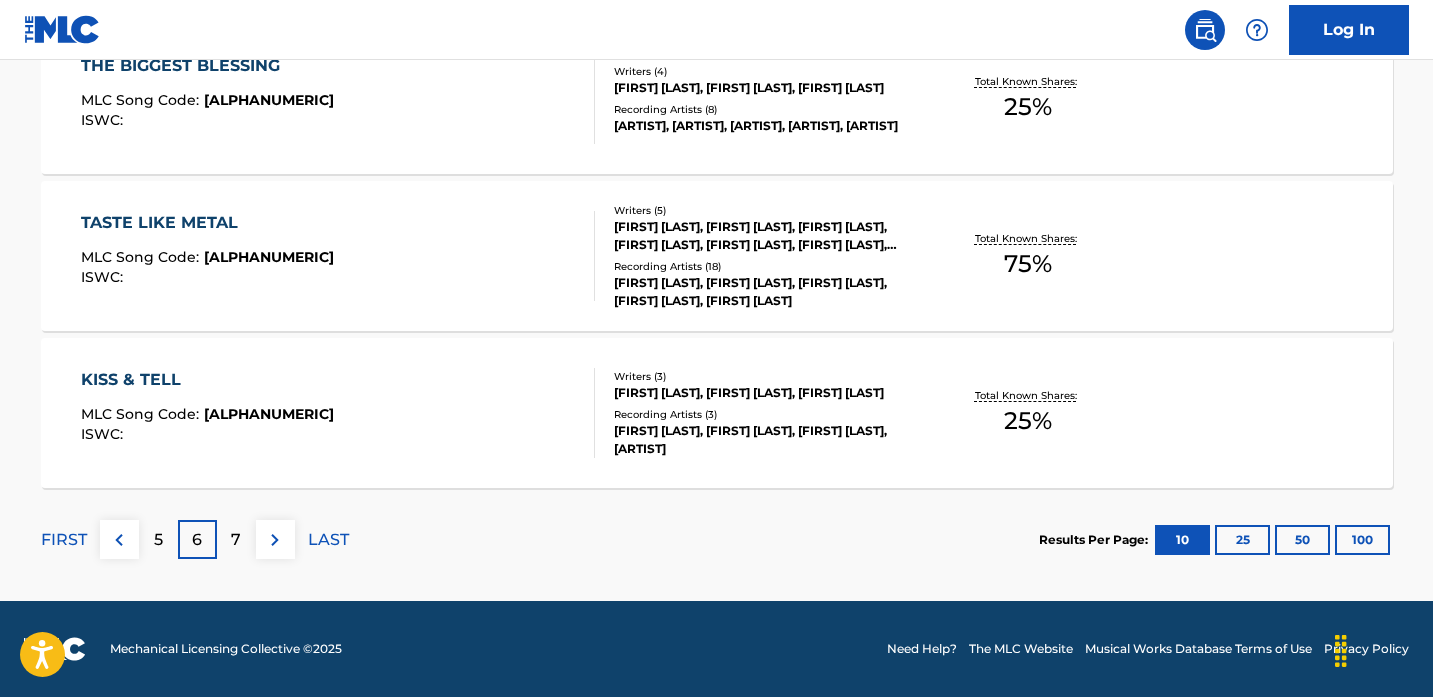 click at bounding box center [119, 540] 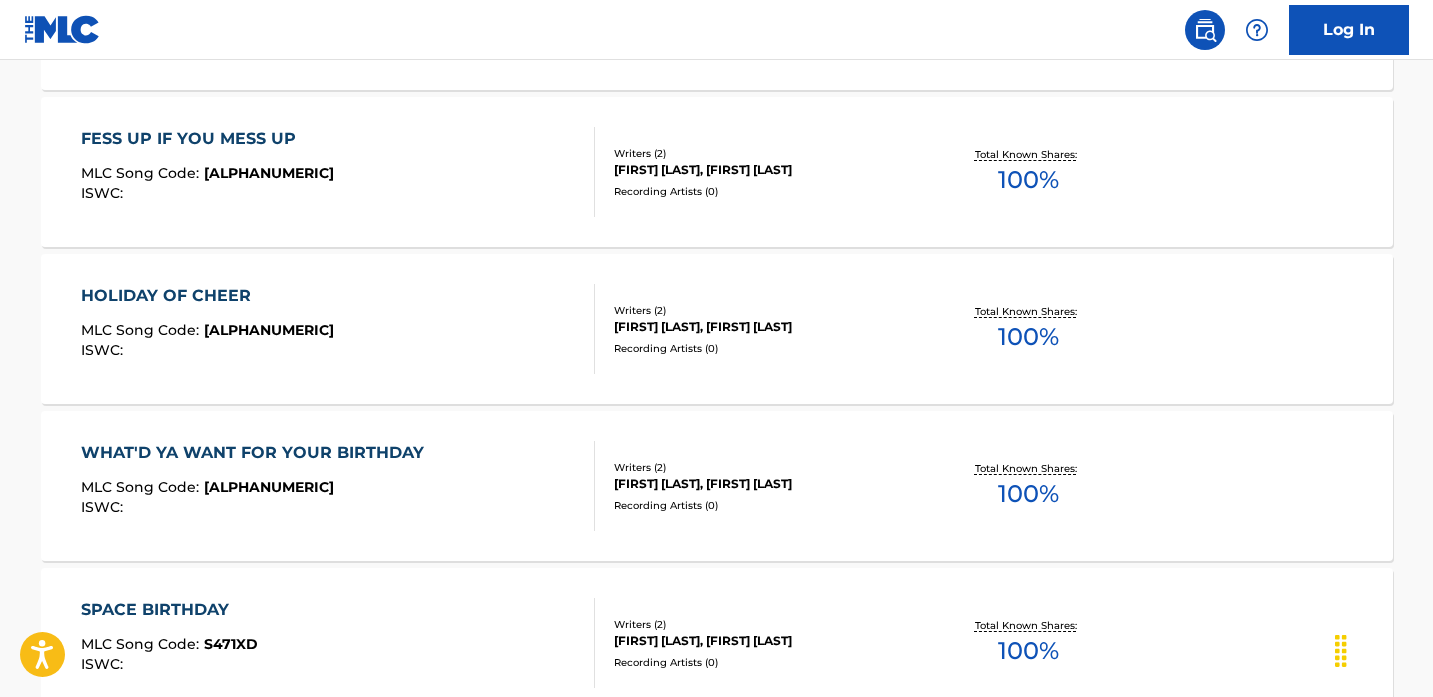 scroll, scrollTop: 0, scrollLeft: 0, axis: both 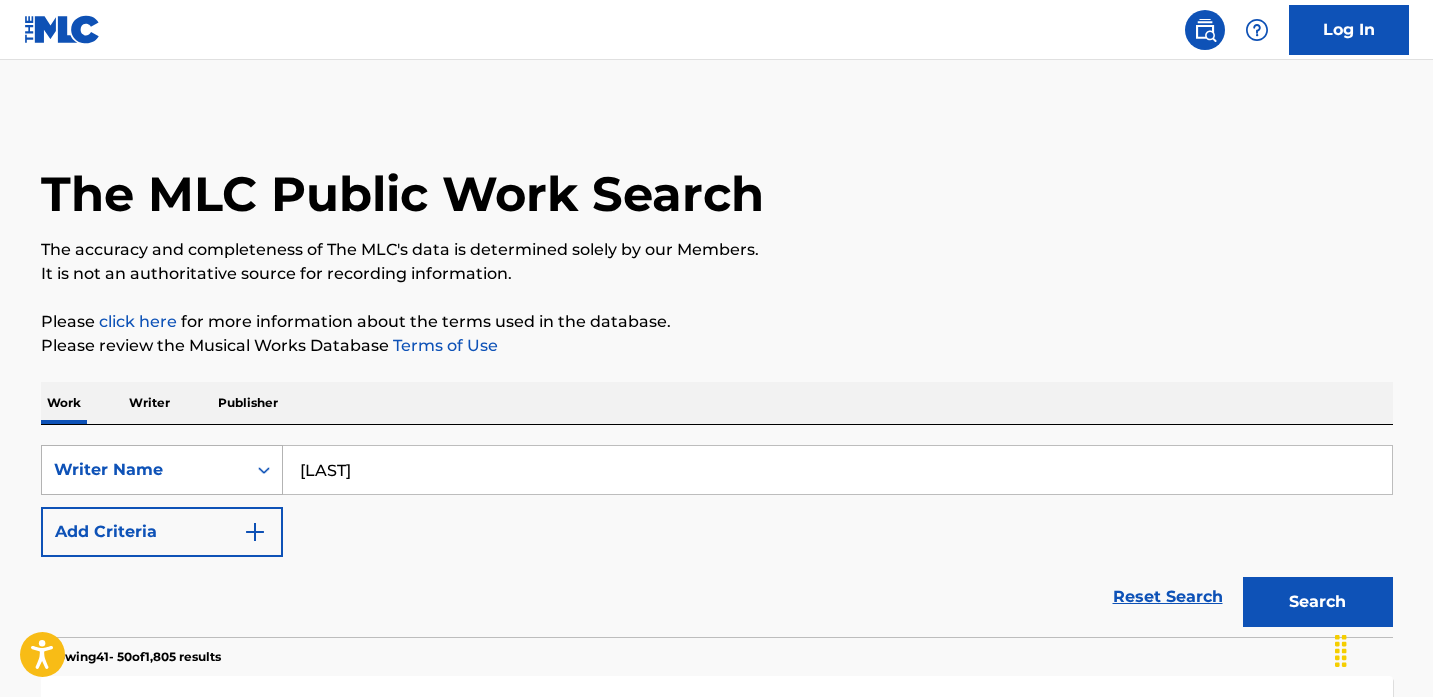 drag, startPoint x: 431, startPoint y: 474, endPoint x: 187, endPoint y: 473, distance: 244.00204 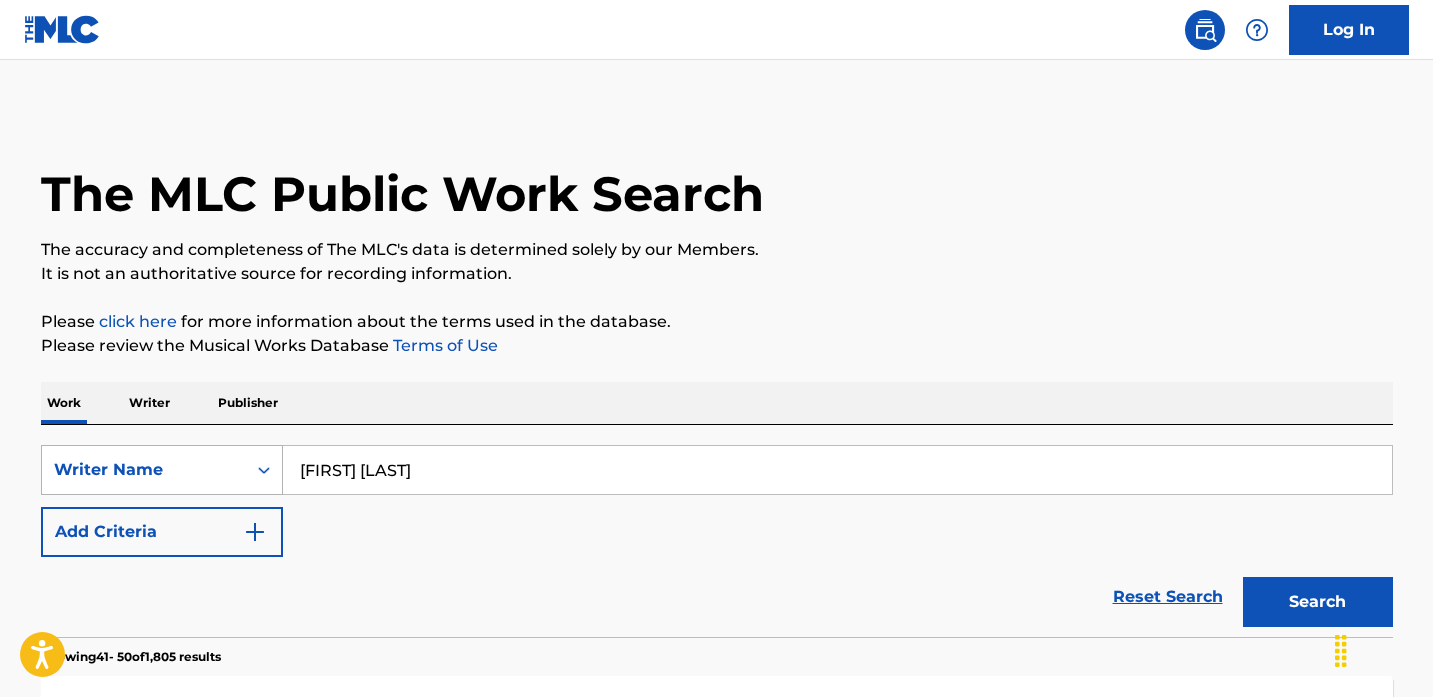 type on "[FIRST] [LAST]" 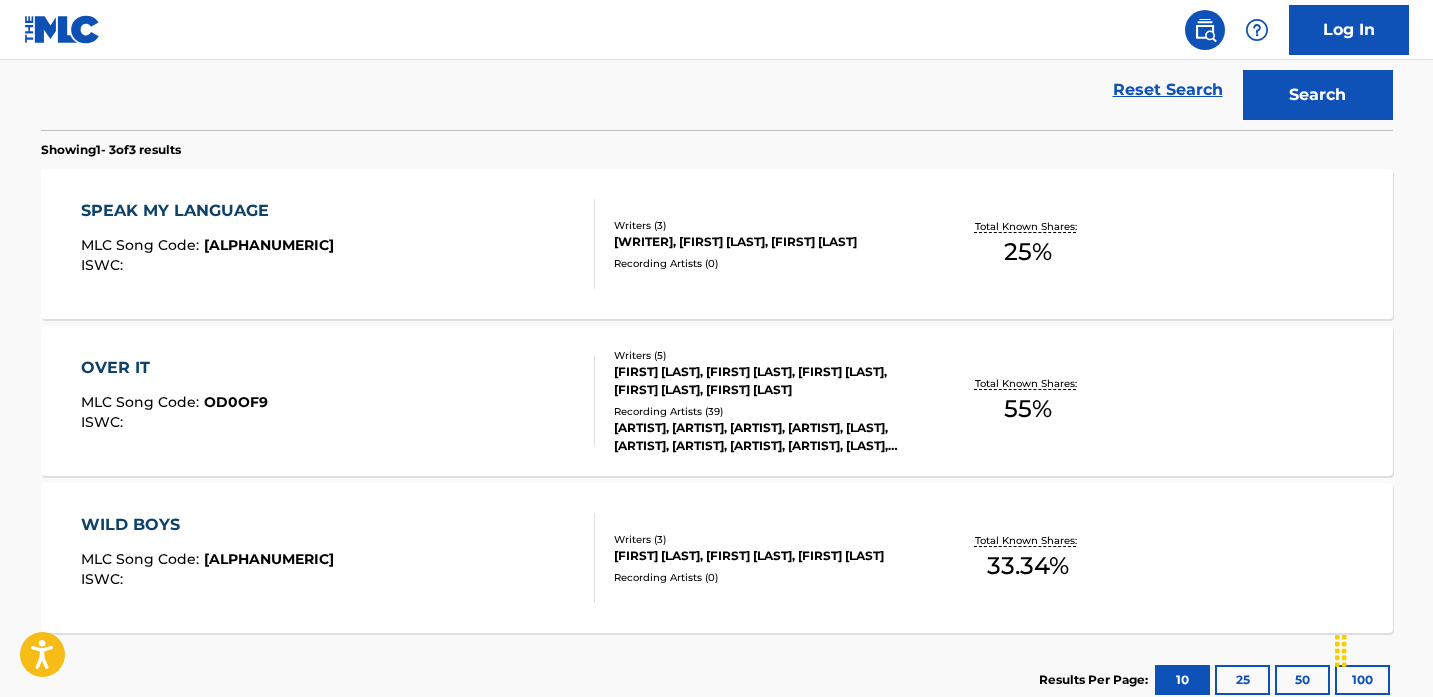 scroll, scrollTop: 643, scrollLeft: 0, axis: vertical 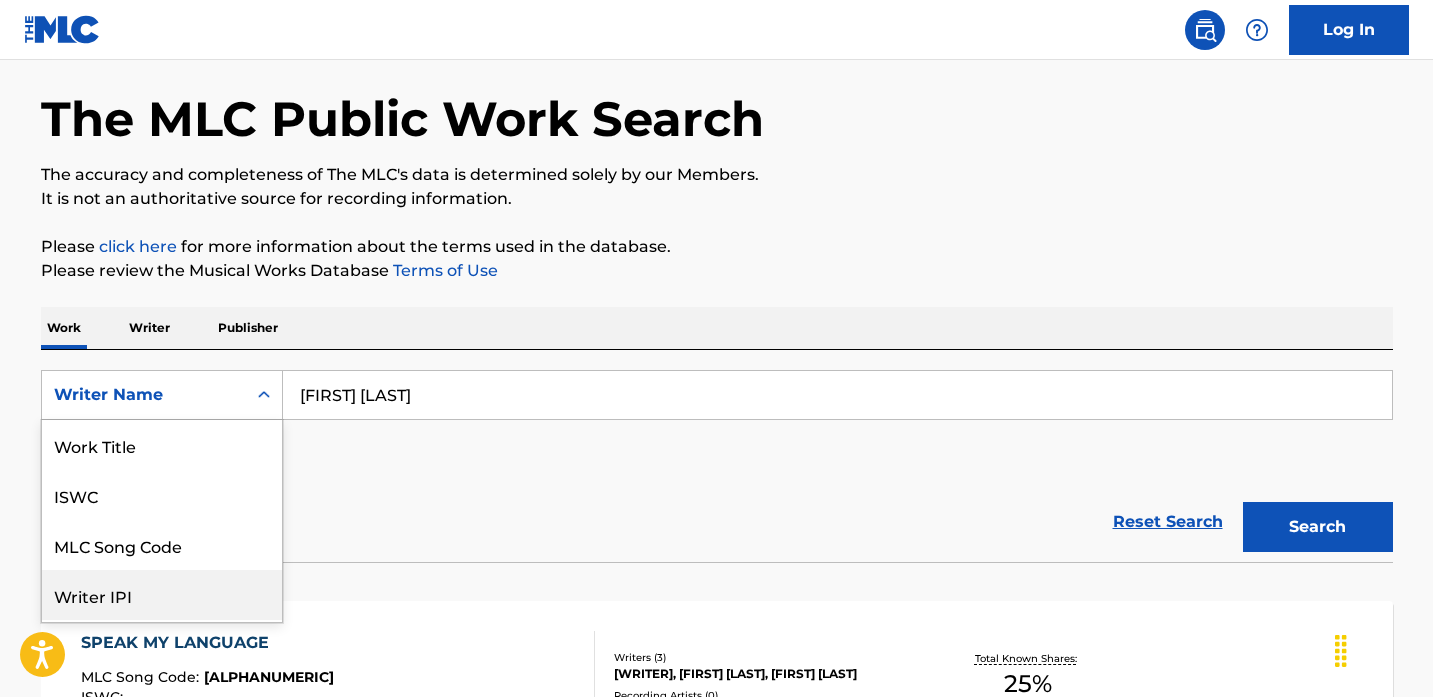 click on "Writer IPI, 4 of 8. 8 results available. Use Up and Down to choose options, press Enter to select the currently focused option, press Escape to exit the menu, press Tab to select the option and exit the menu. Writer Name Work Title ISWC MLC Song Code Writer IPI Publisher Name Publisher IPI MLC Publisher Number Writer Name" at bounding box center [162, 395] 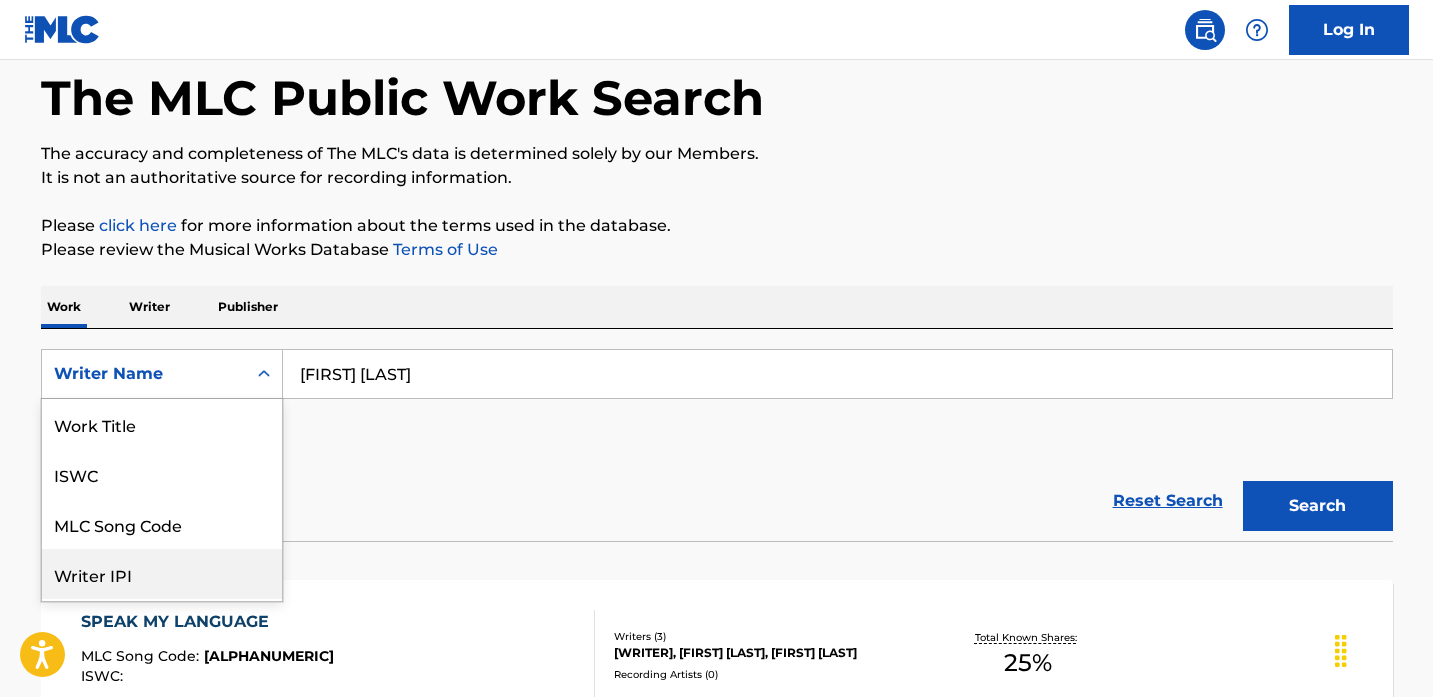 scroll, scrollTop: 100, scrollLeft: 0, axis: vertical 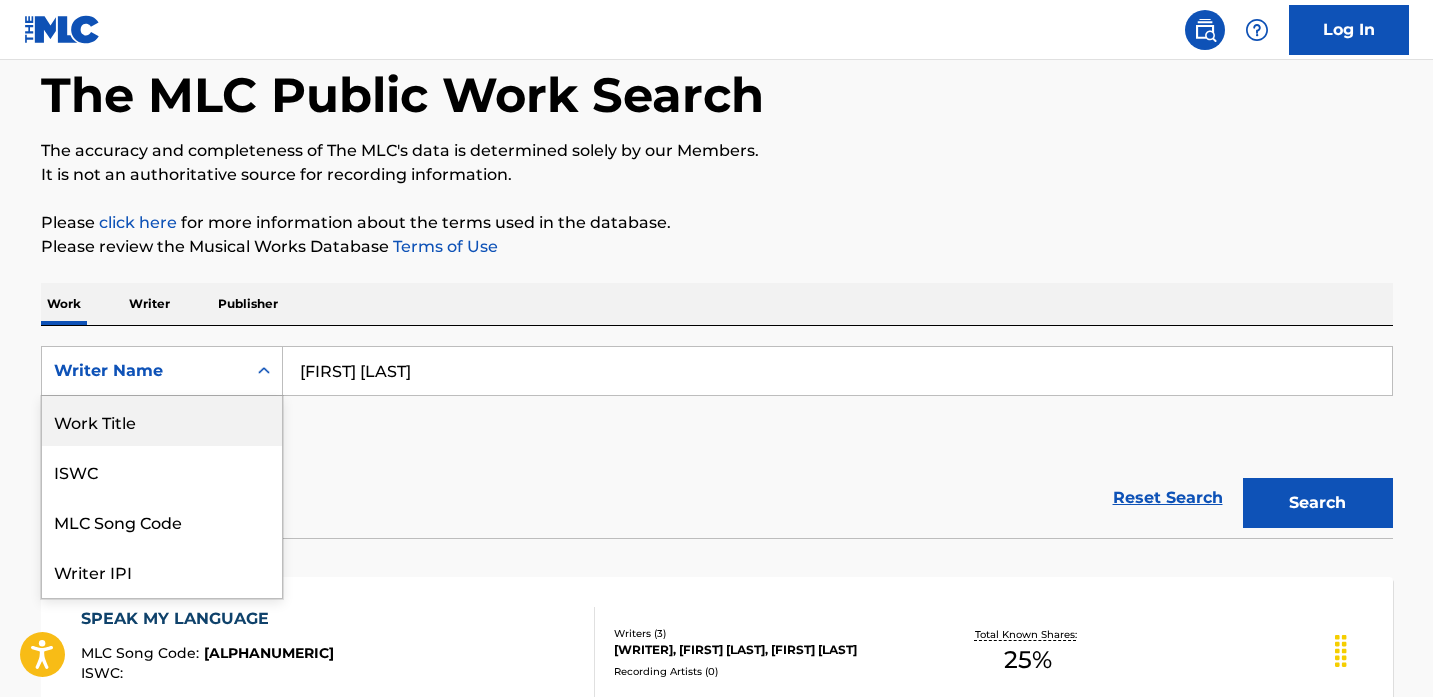 click on "Work Title" at bounding box center [162, 421] 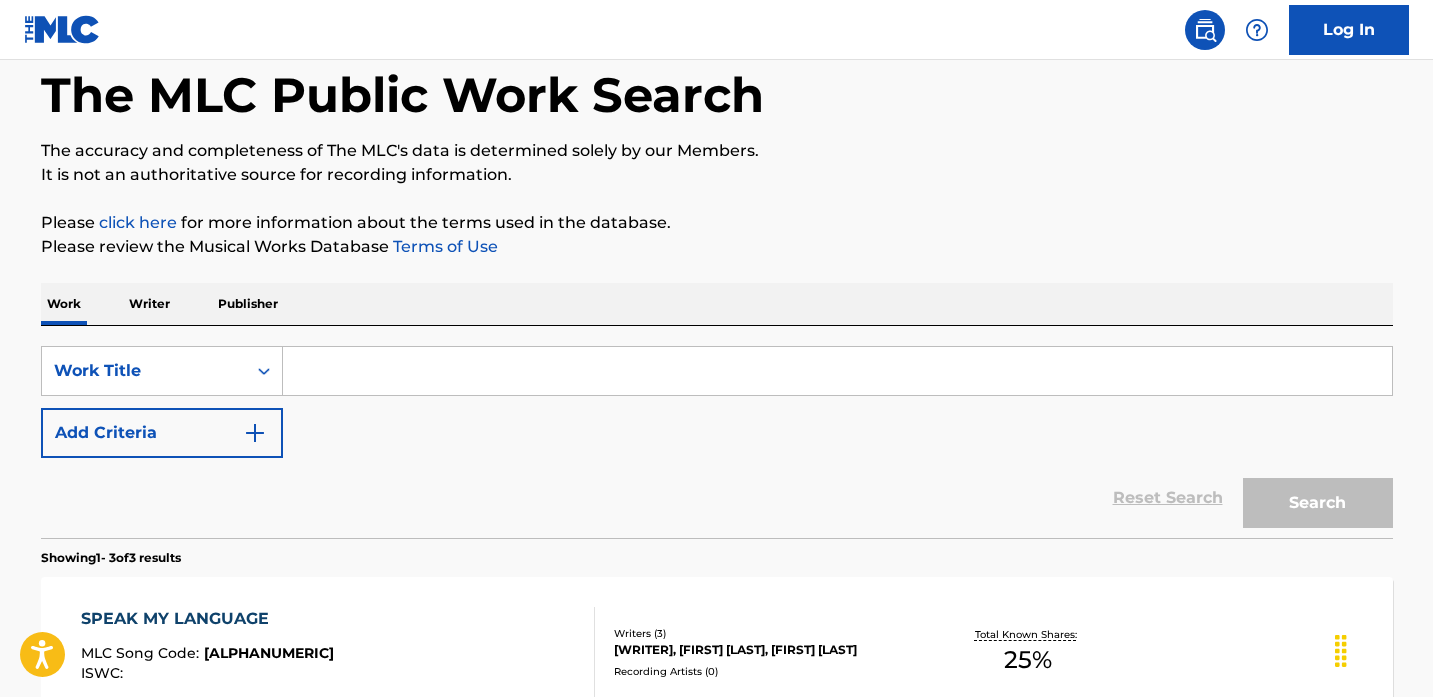click at bounding box center (837, 371) 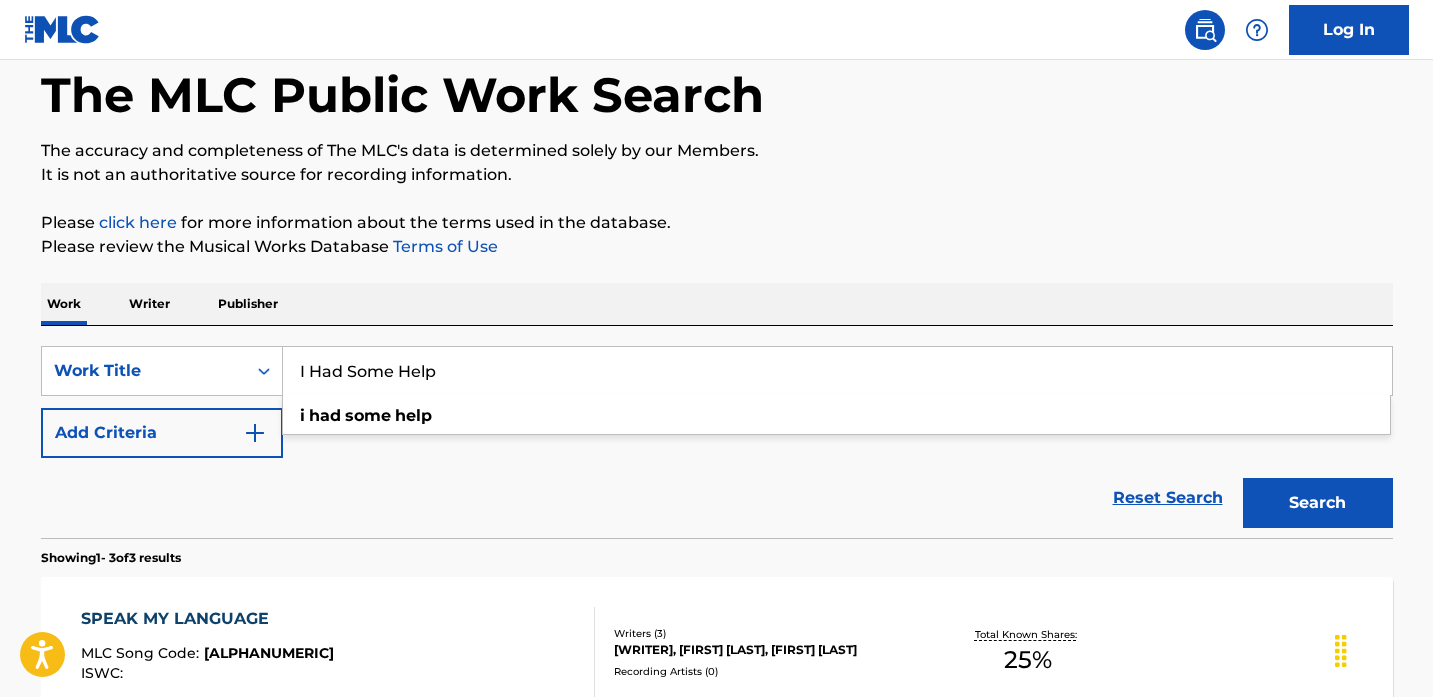 type on "I Had Some Help" 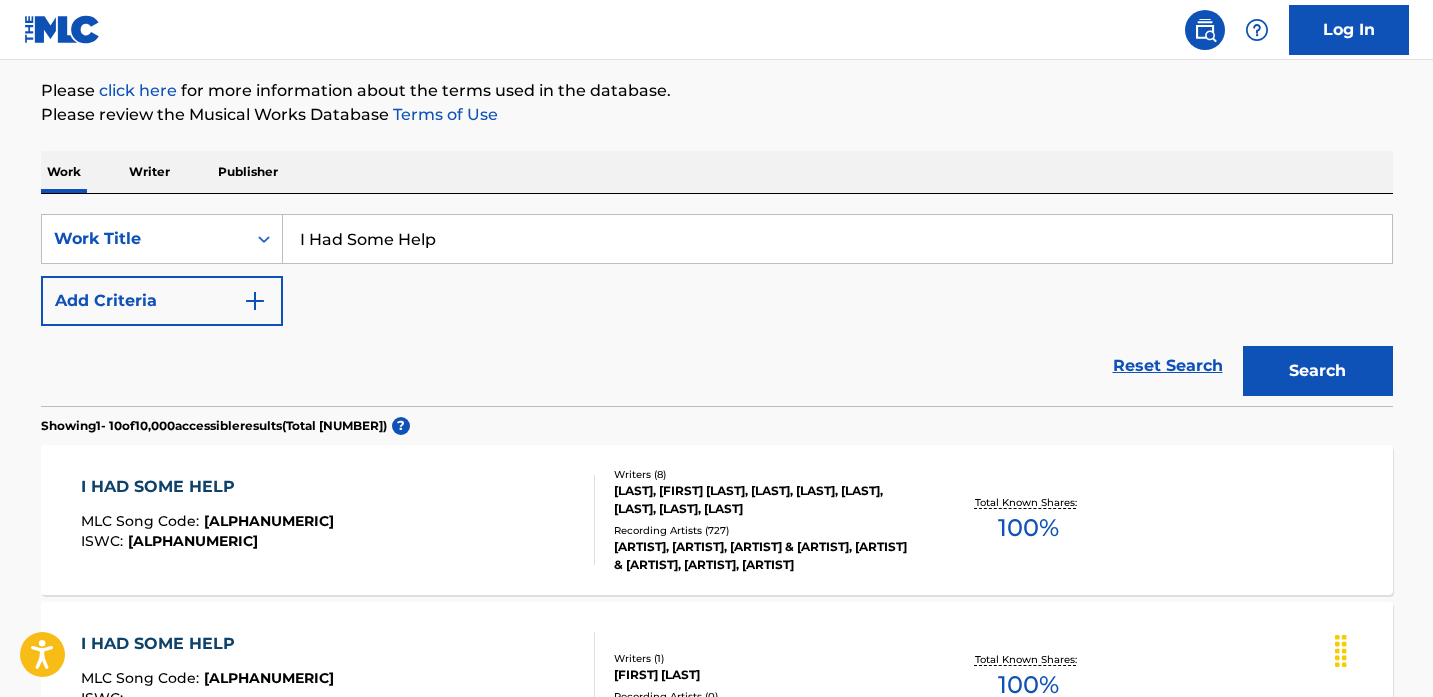 scroll, scrollTop: 232, scrollLeft: 0, axis: vertical 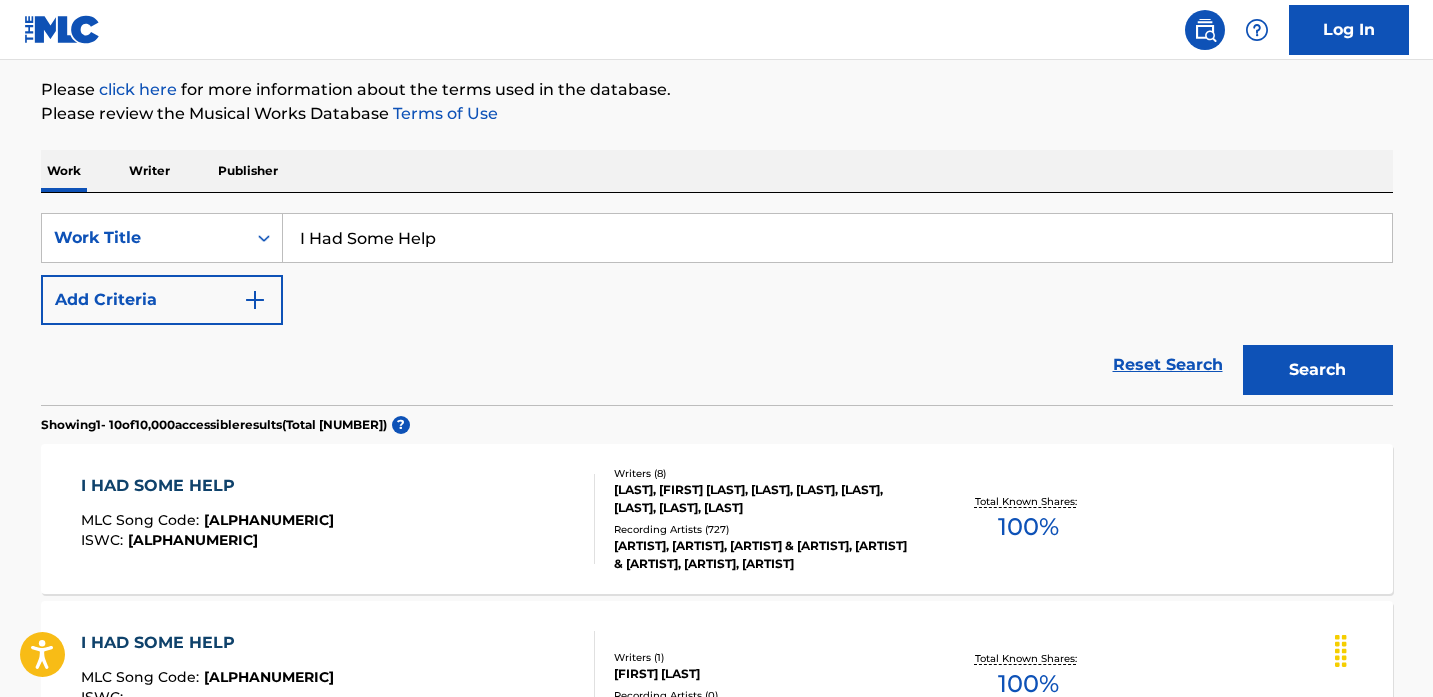 click on "I HAD SOME HELP MLC Song Code : [CODE] ISWC : [CODE]" at bounding box center (338, 519) 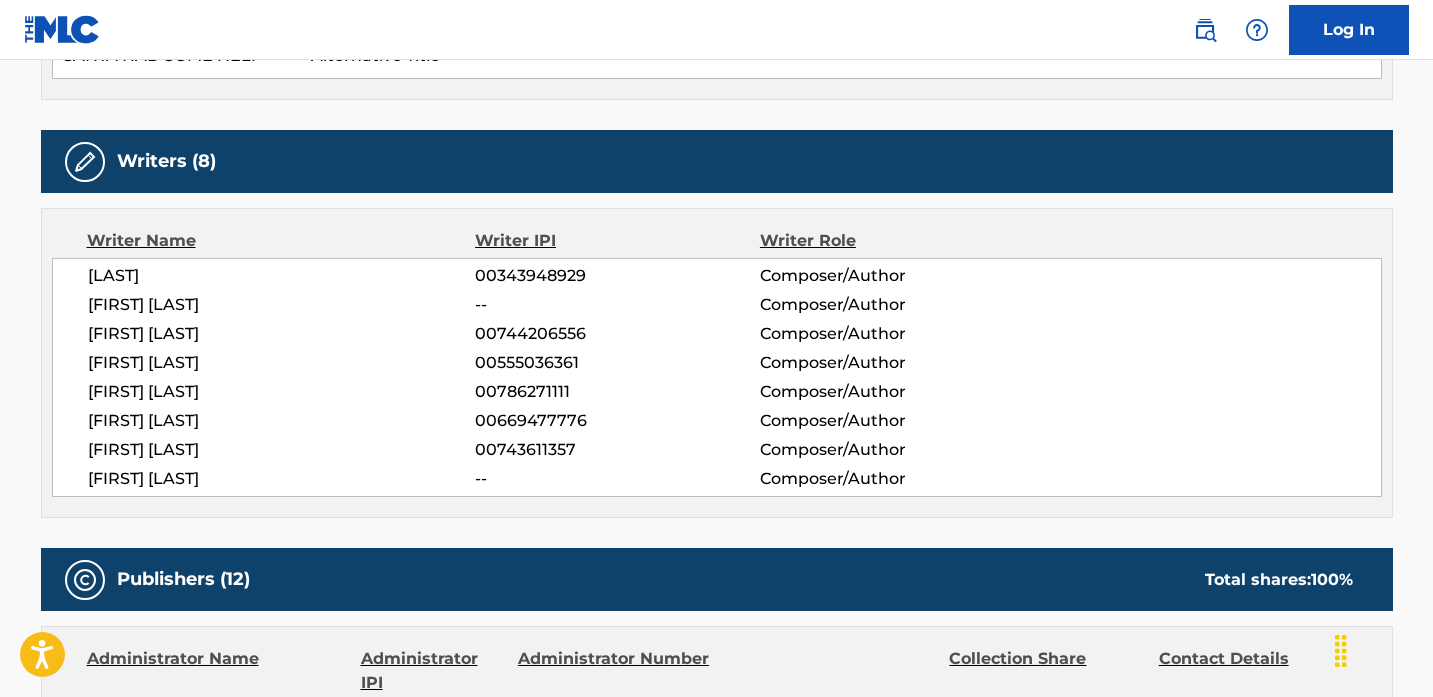 scroll, scrollTop: 666, scrollLeft: 0, axis: vertical 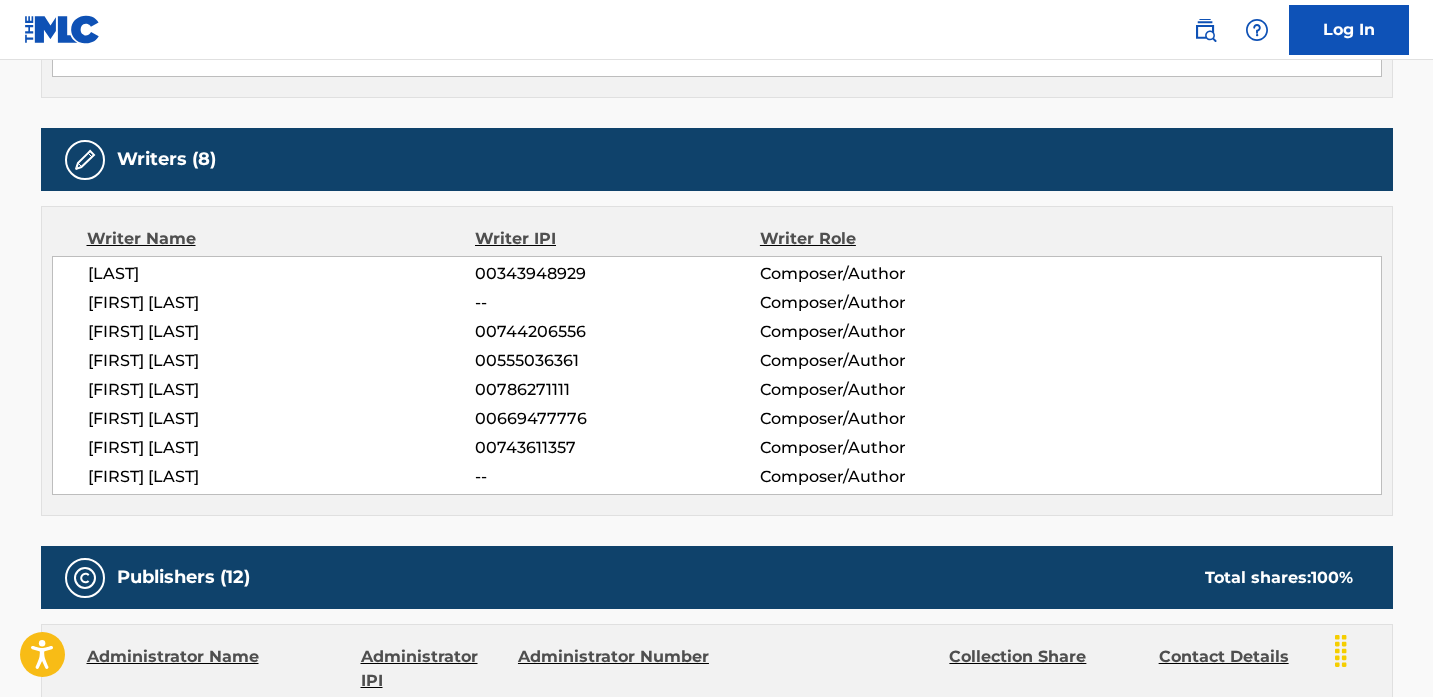 drag, startPoint x: 260, startPoint y: 299, endPoint x: 83, endPoint y: 304, distance: 177.0706 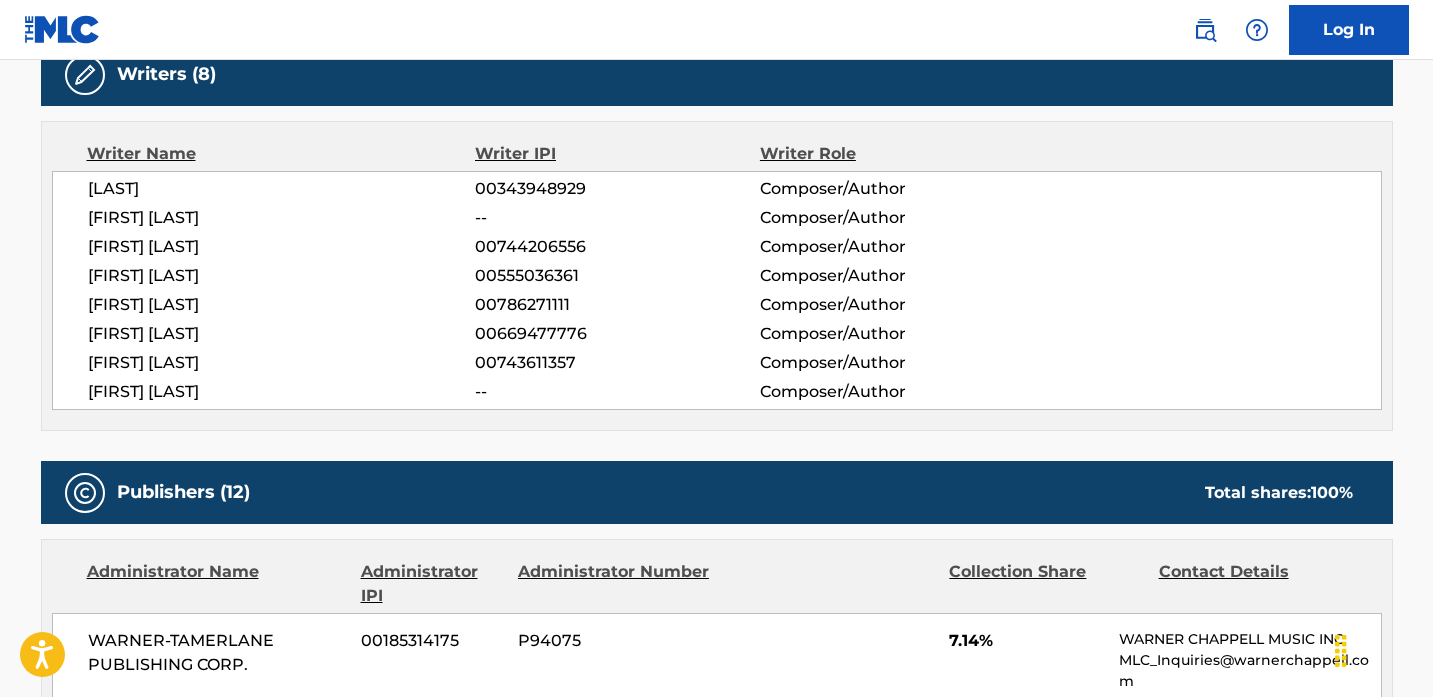 scroll, scrollTop: 735, scrollLeft: 0, axis: vertical 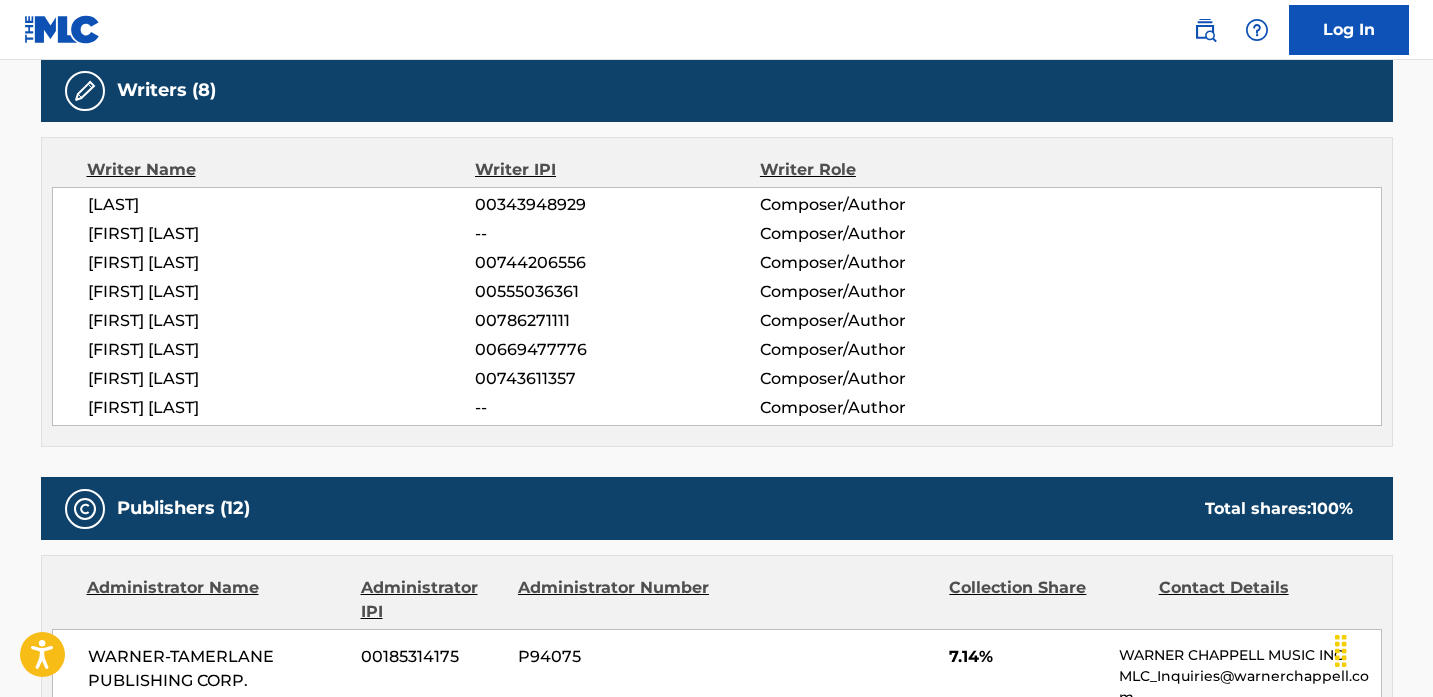 click on "[FIRST] [LAST]" at bounding box center [282, 234] 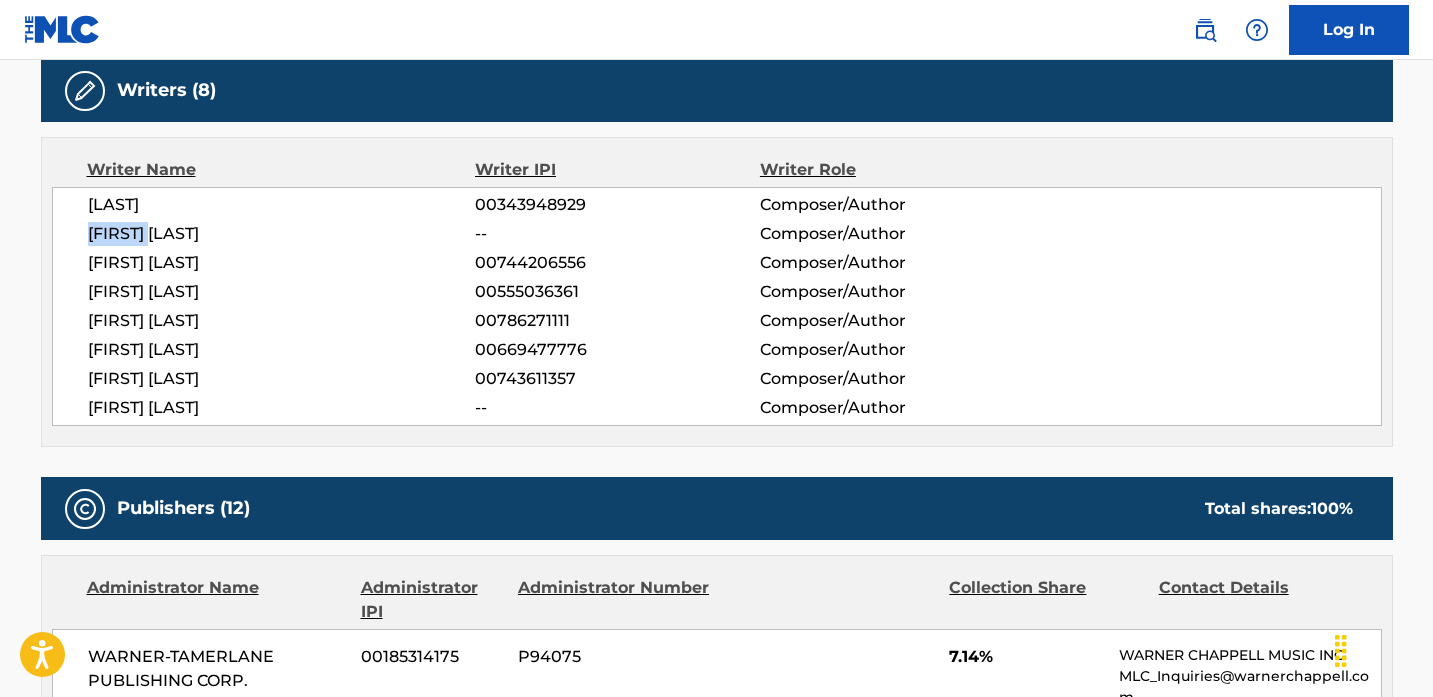 click on "[FIRST] [LAST]" at bounding box center (282, 234) 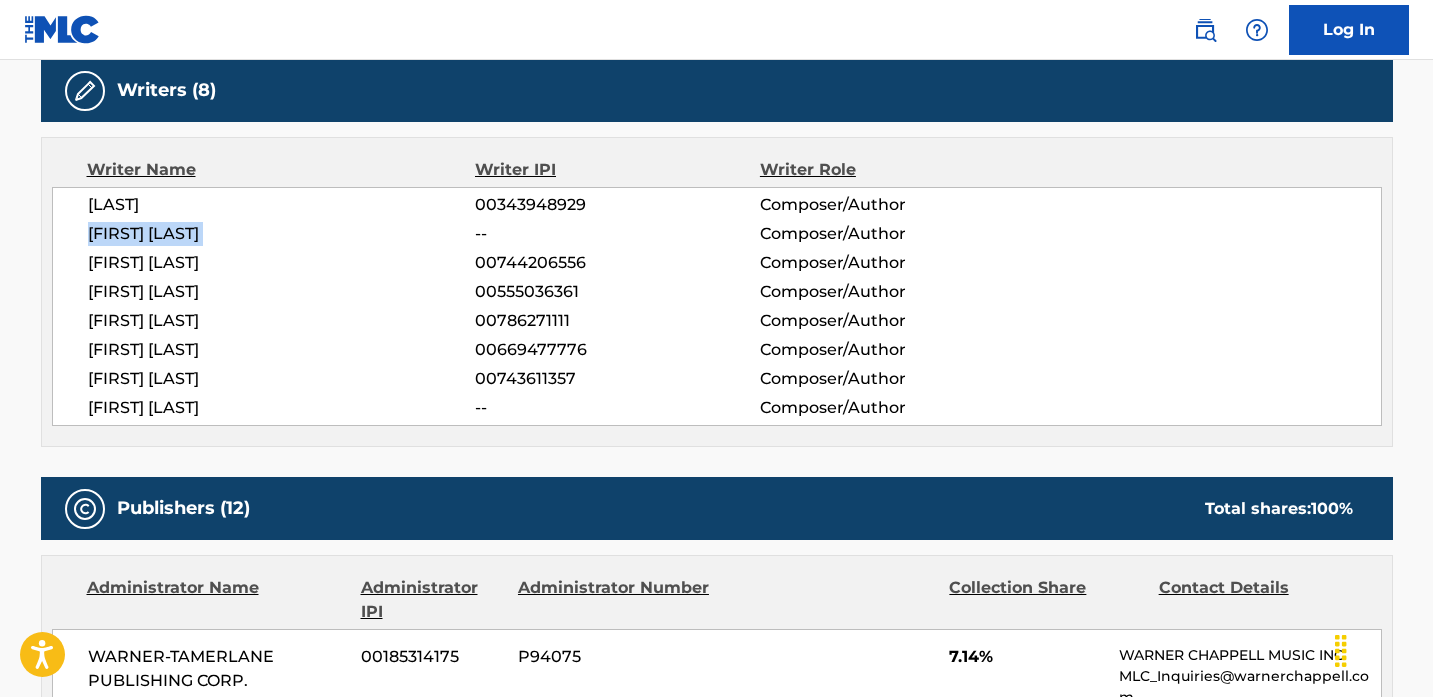 click on "[FIRST] [LAST]" at bounding box center (282, 234) 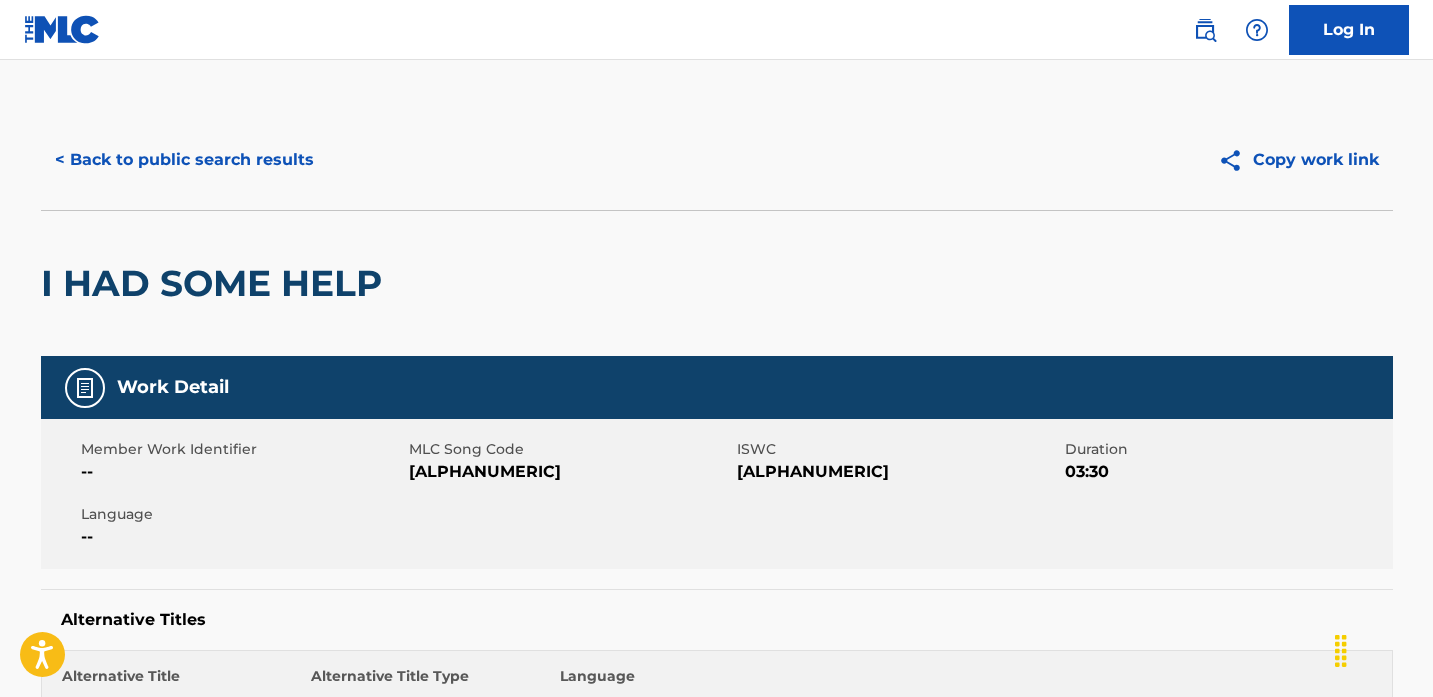 scroll, scrollTop: 51, scrollLeft: 0, axis: vertical 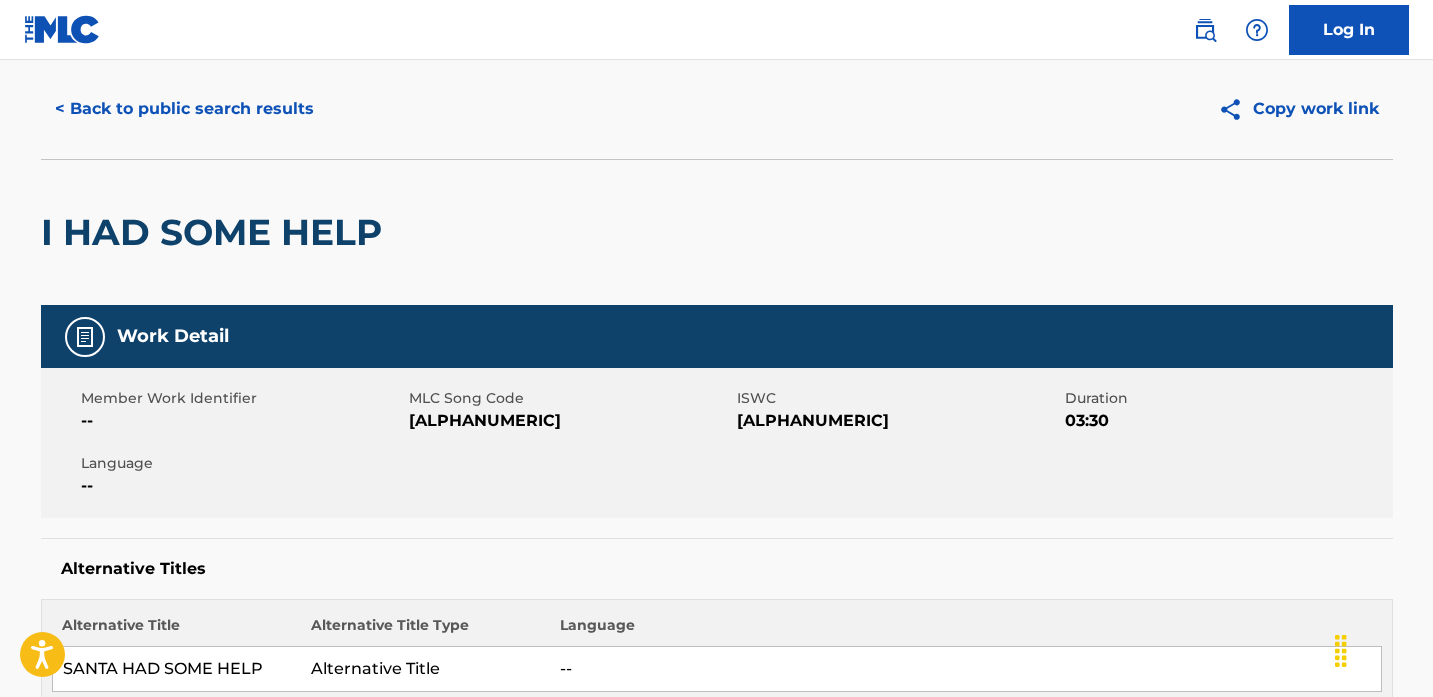 click on "< Back to public search results" at bounding box center (184, 109) 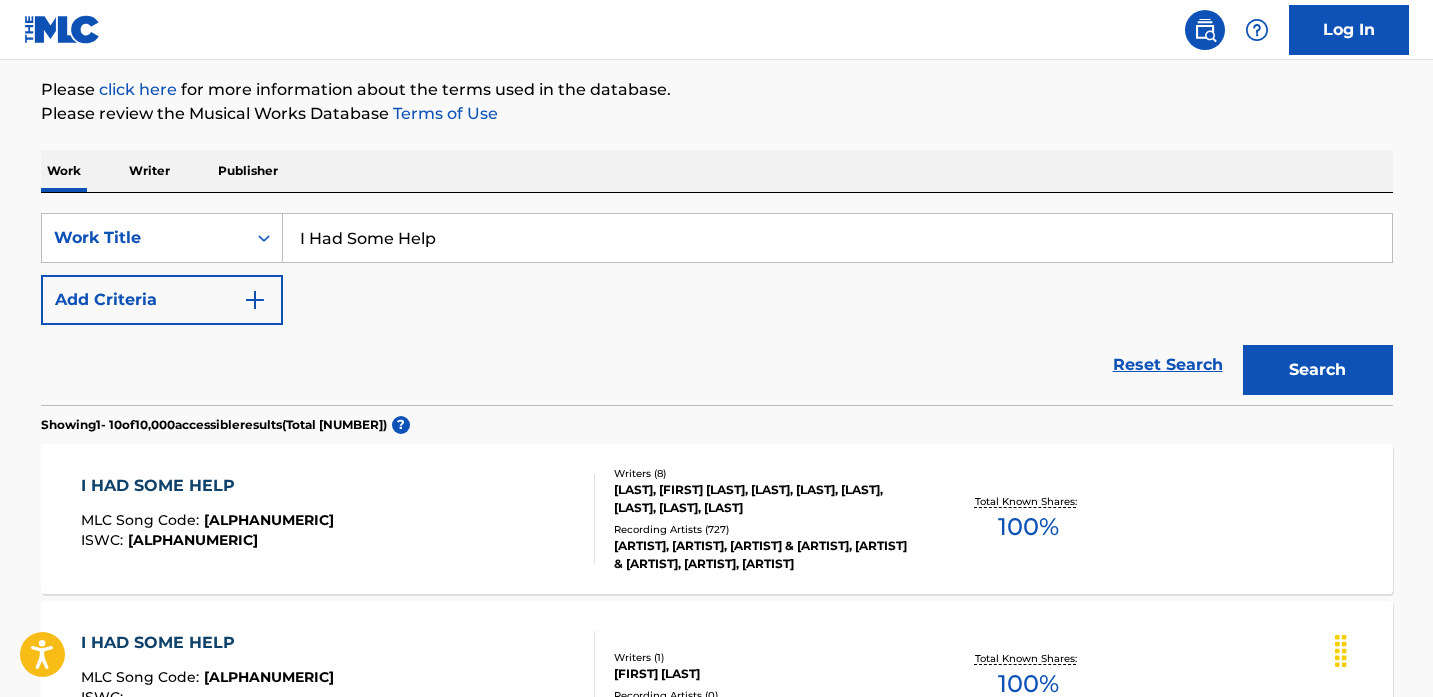 click on "Add Criteria" at bounding box center (162, 300) 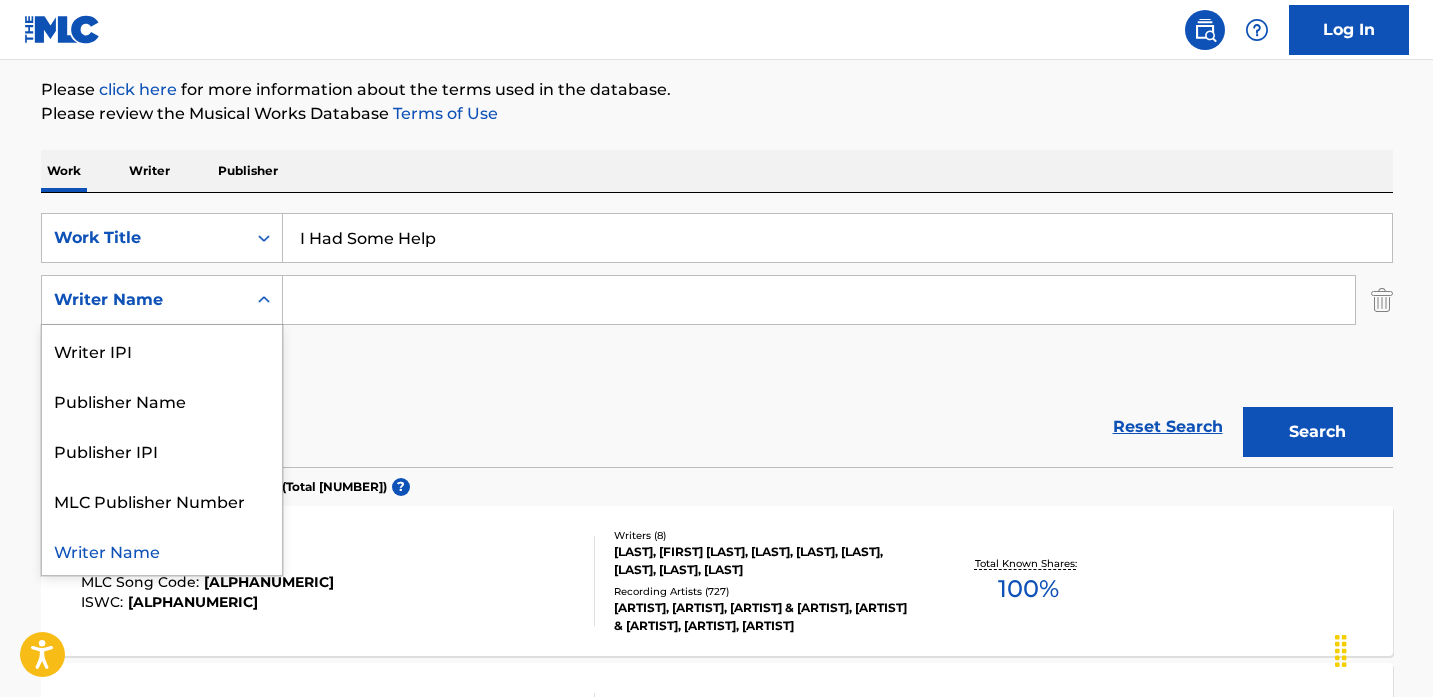 click on "Writer Name" at bounding box center (144, 300) 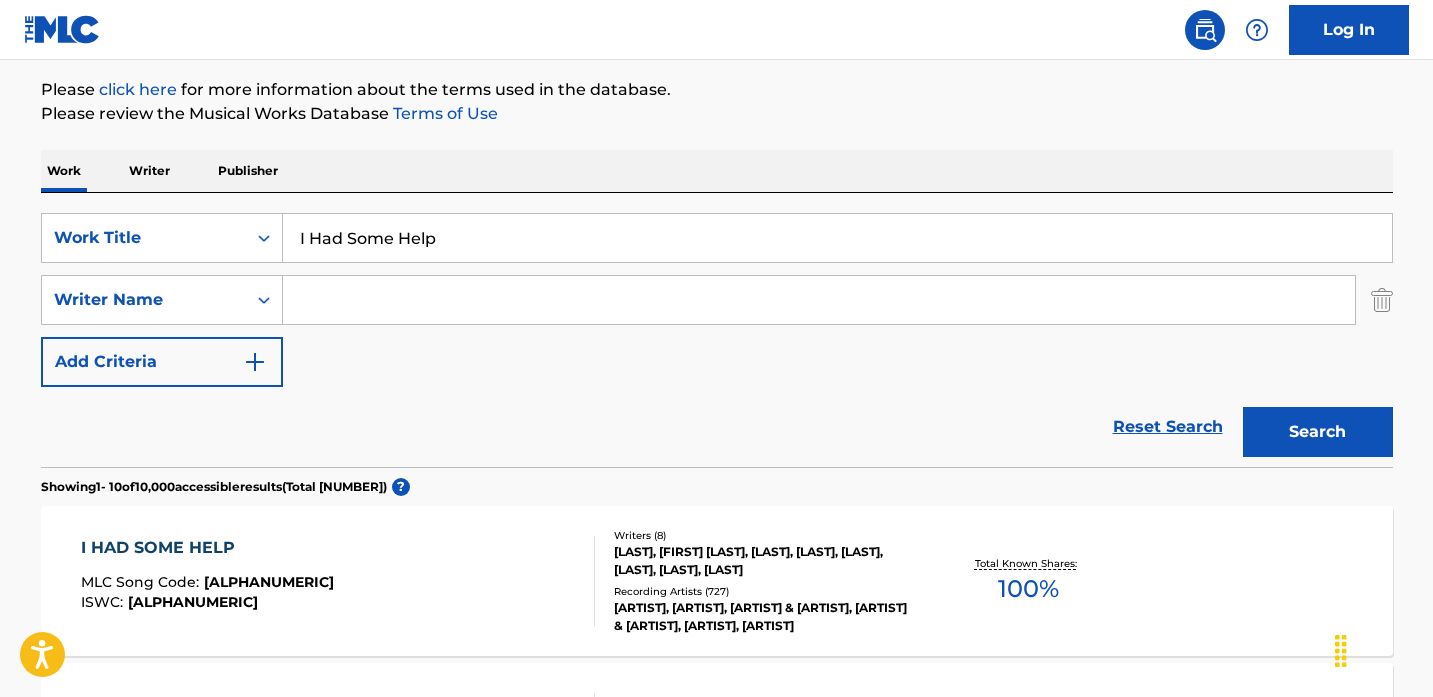 paste on "[FIRST] [LAST]" 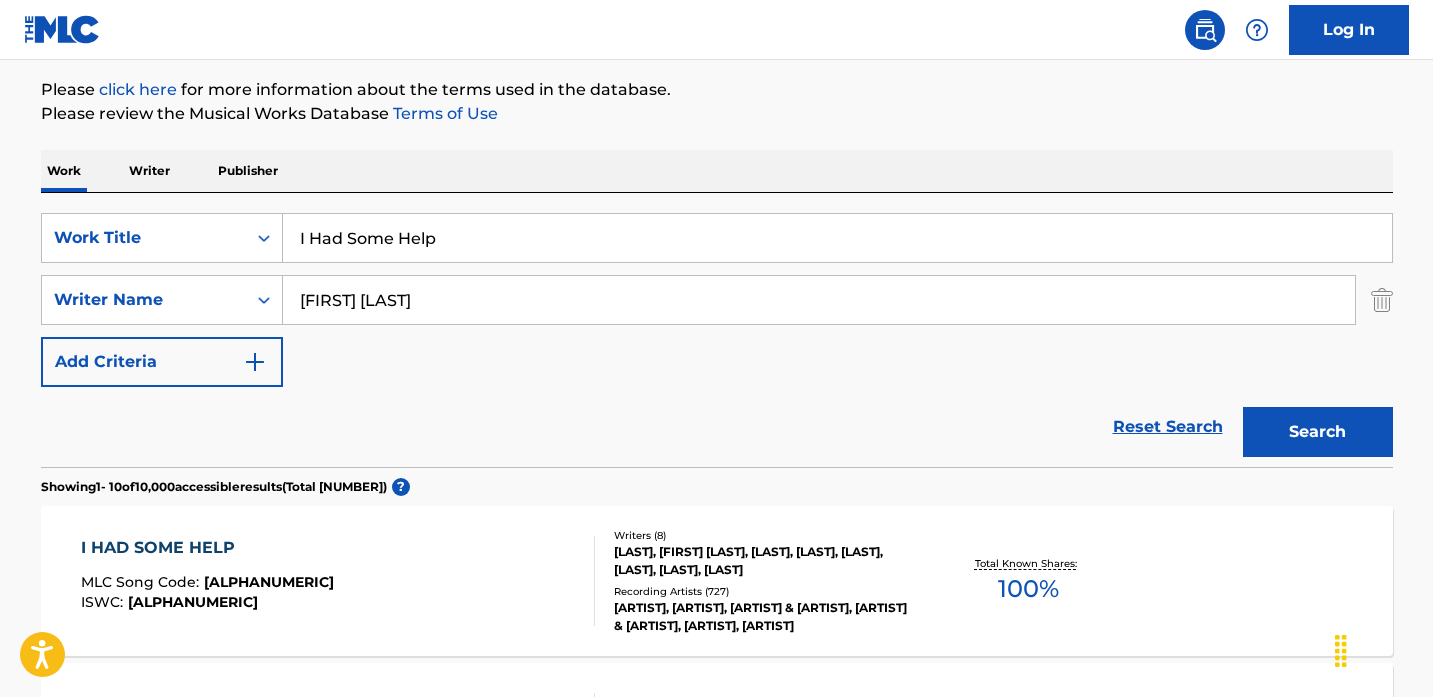 type on "[FIRST] [LAST]" 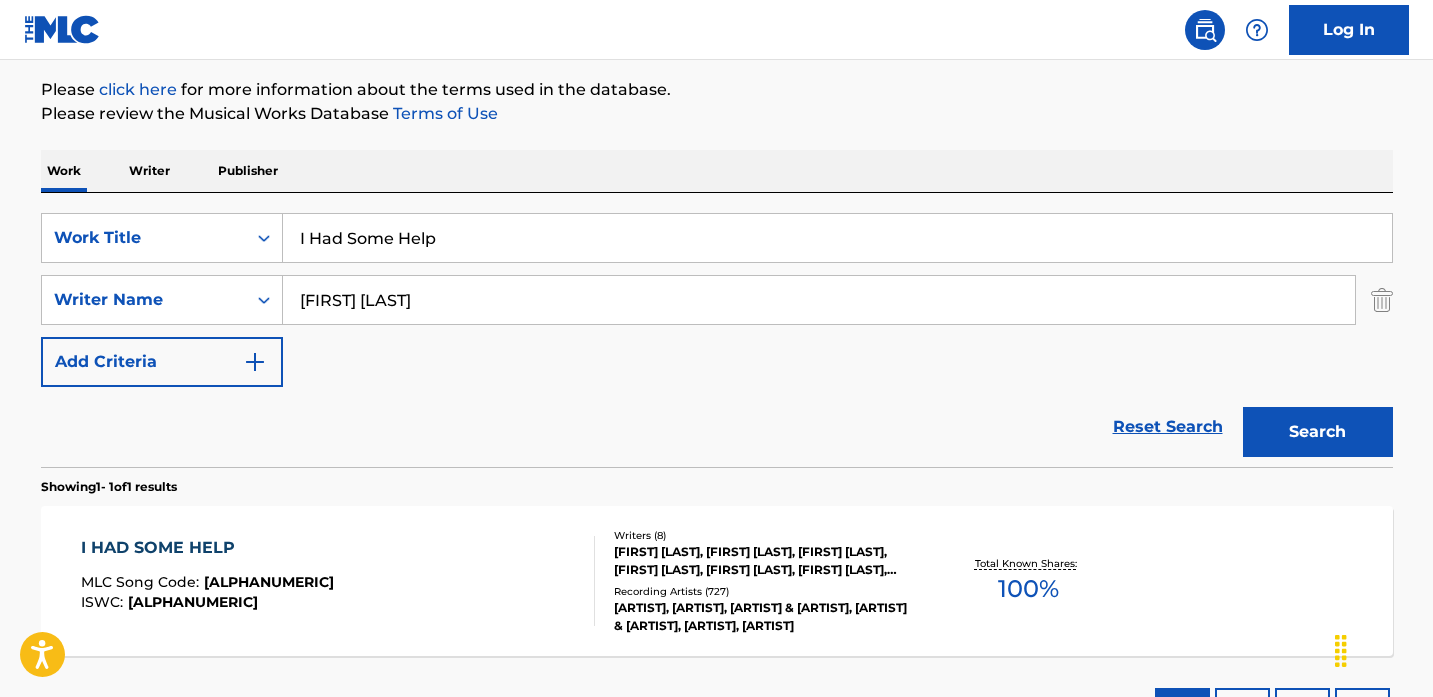 scroll, scrollTop: 391, scrollLeft: 0, axis: vertical 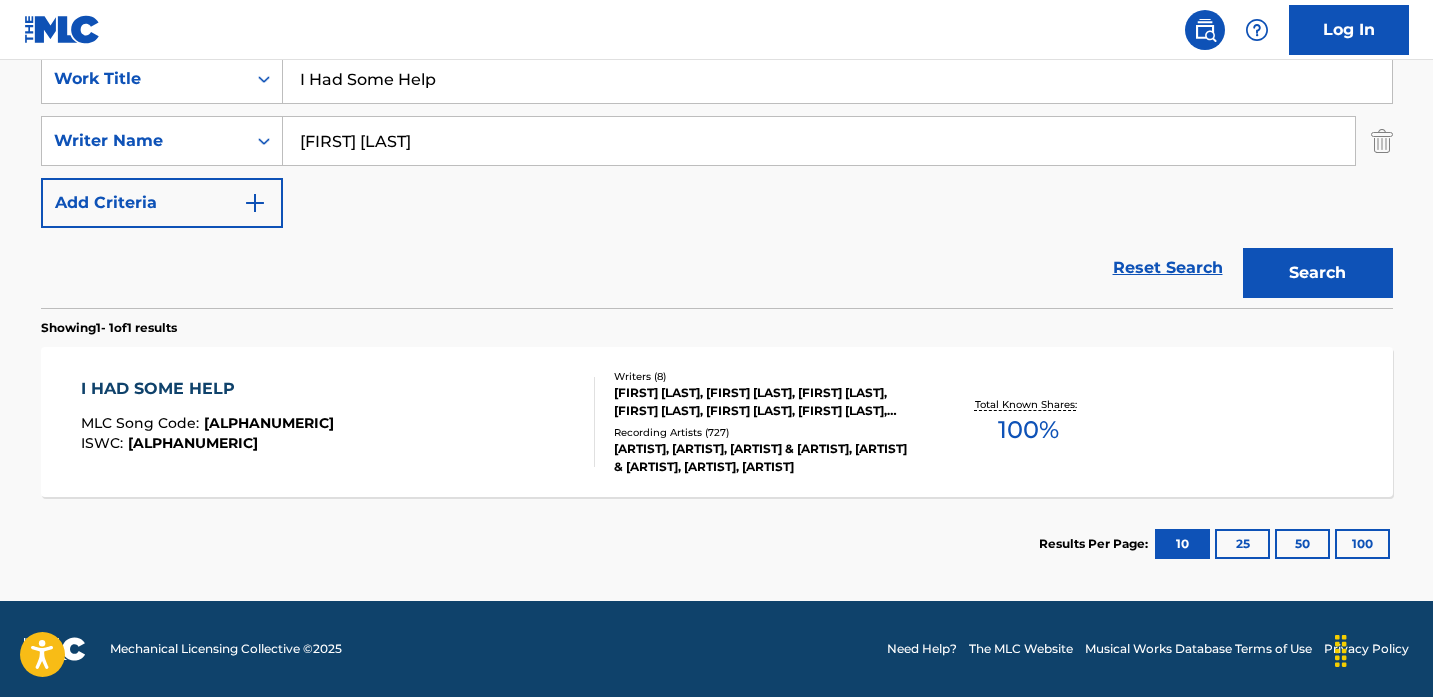 click on "I HAD SOME HELP MLC Song Code : [CODE] ISWC : [CODE]" at bounding box center (338, 422) 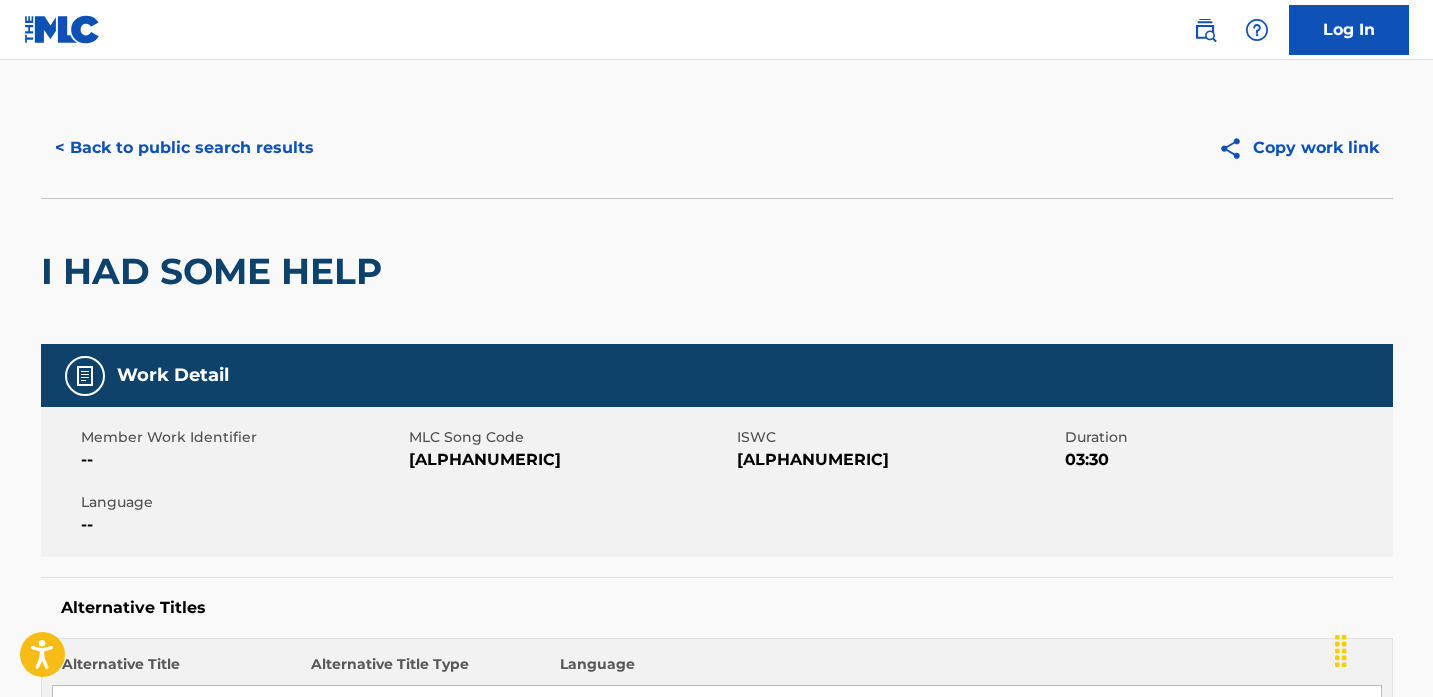 scroll, scrollTop: 0, scrollLeft: 0, axis: both 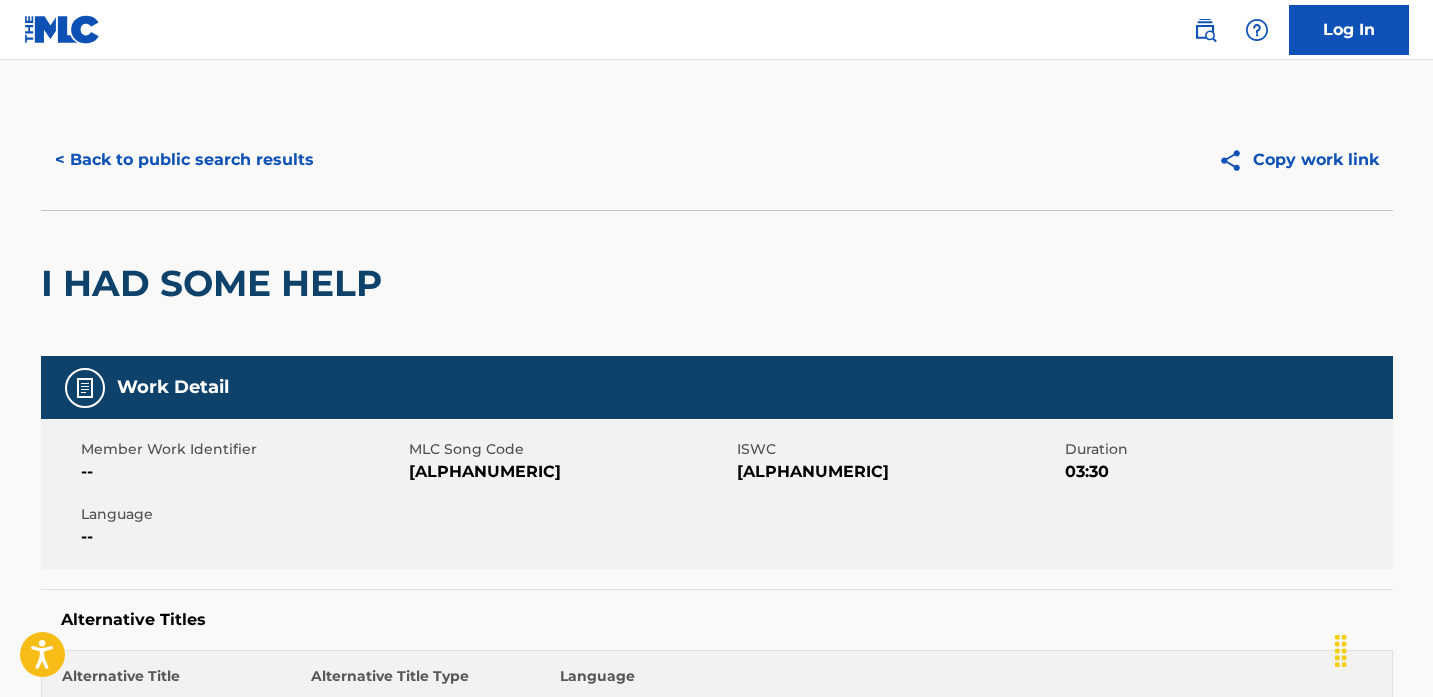 click on "< Back to public search results" at bounding box center [184, 160] 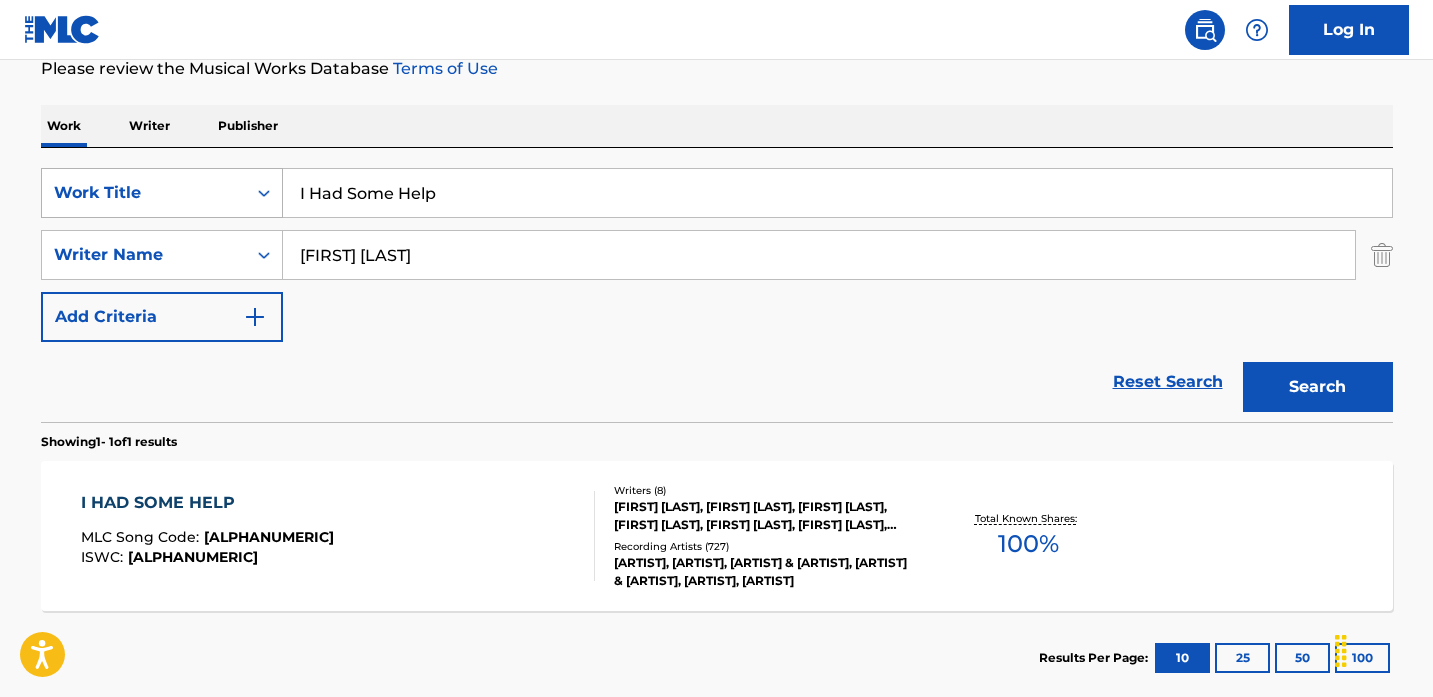 click on "Work Title" at bounding box center [144, 193] 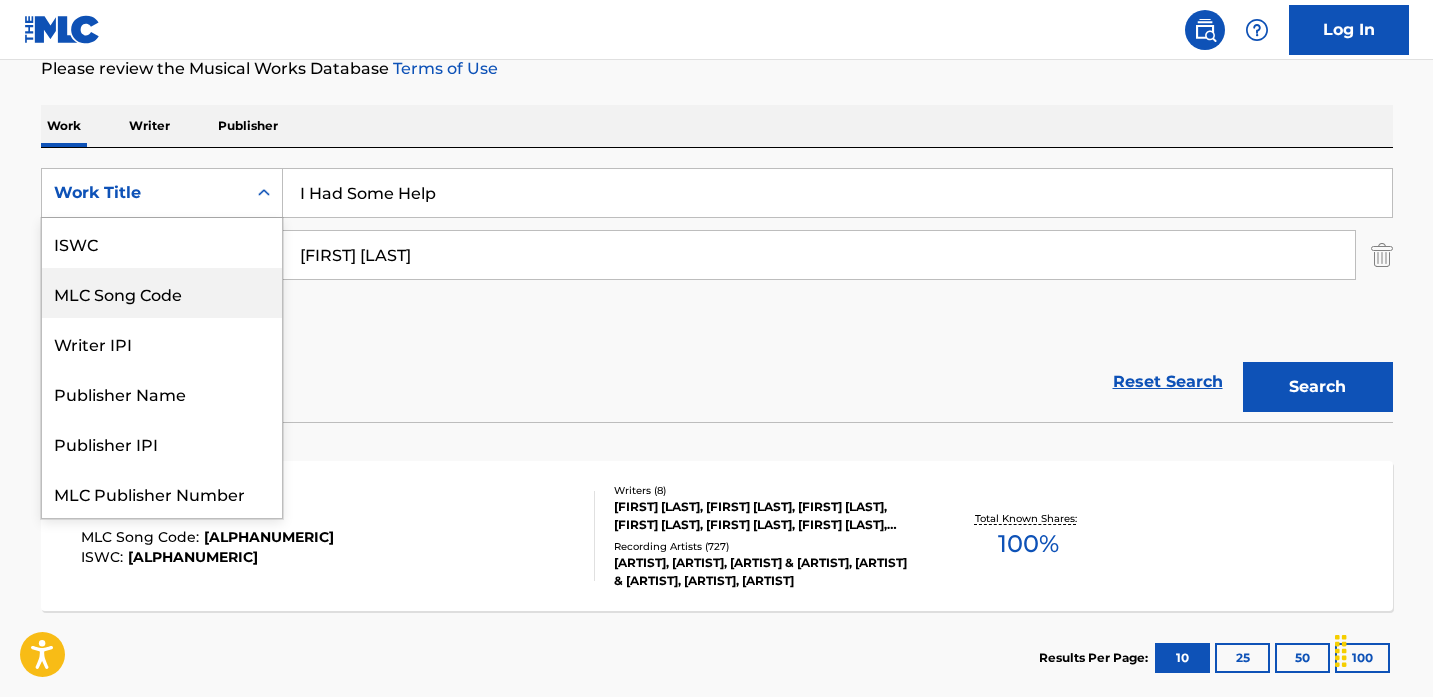 scroll, scrollTop: 50, scrollLeft: 0, axis: vertical 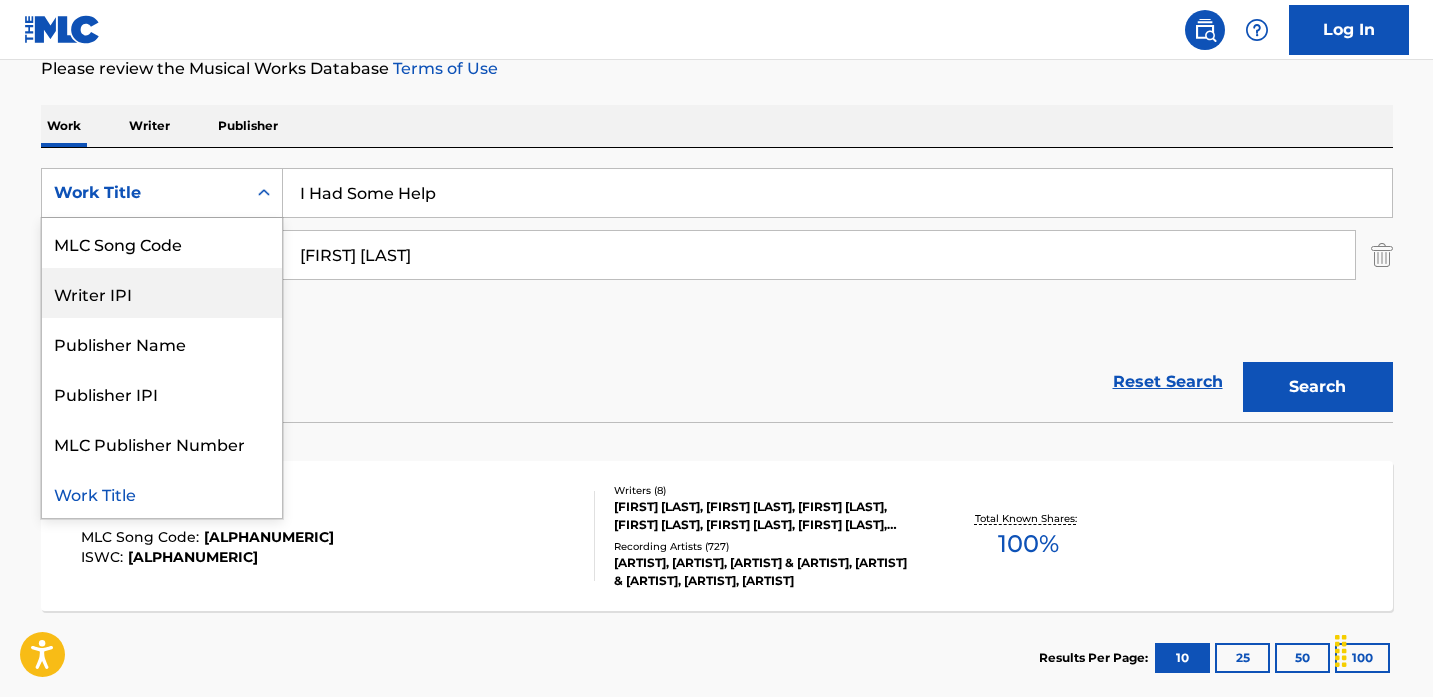 click on "Reset Search Search" at bounding box center [717, 382] 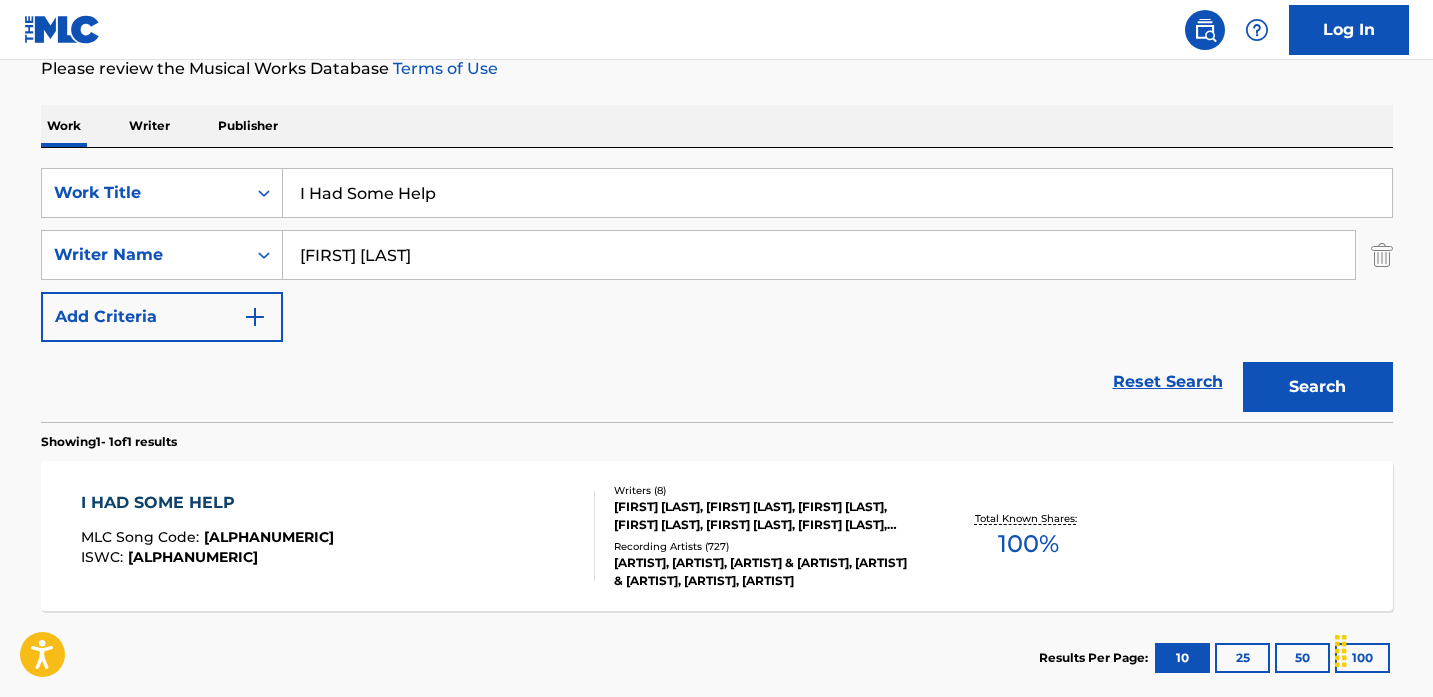 drag, startPoint x: 524, startPoint y: 198, endPoint x: 132, endPoint y: 125, distance: 398.73926 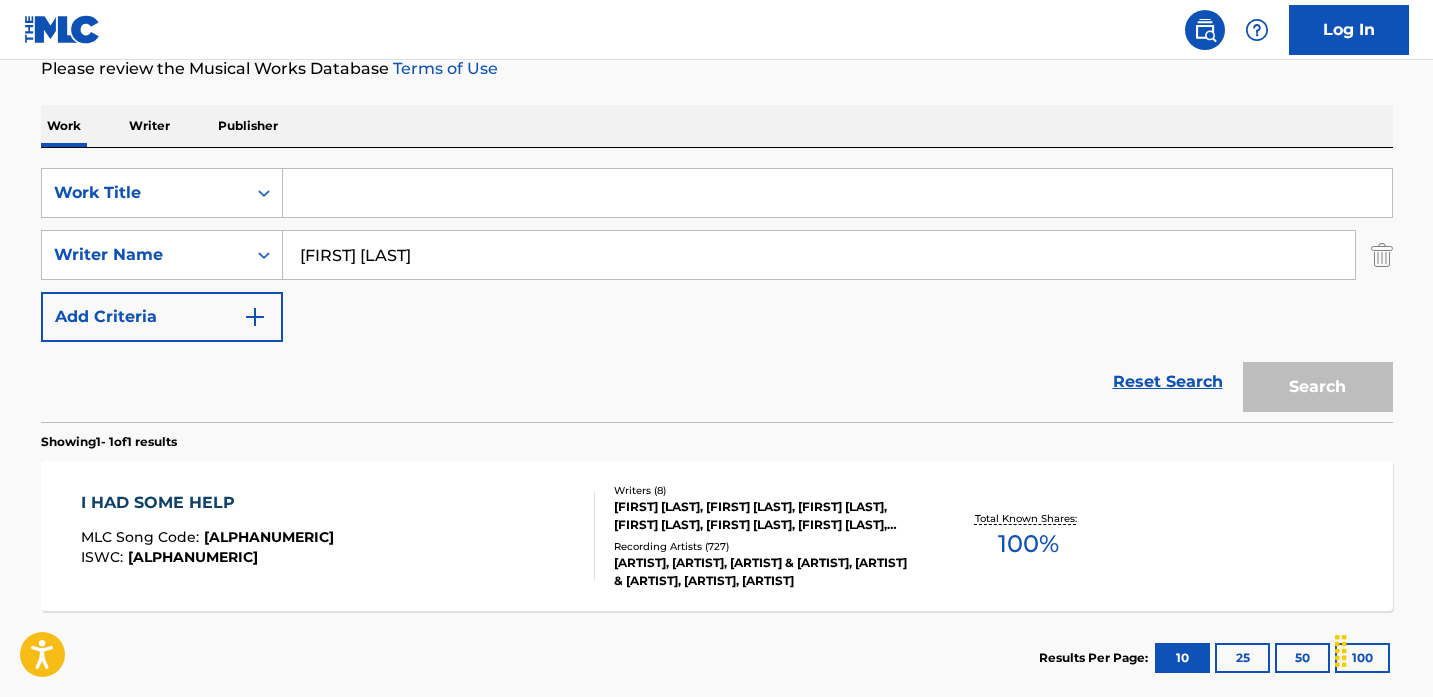 type 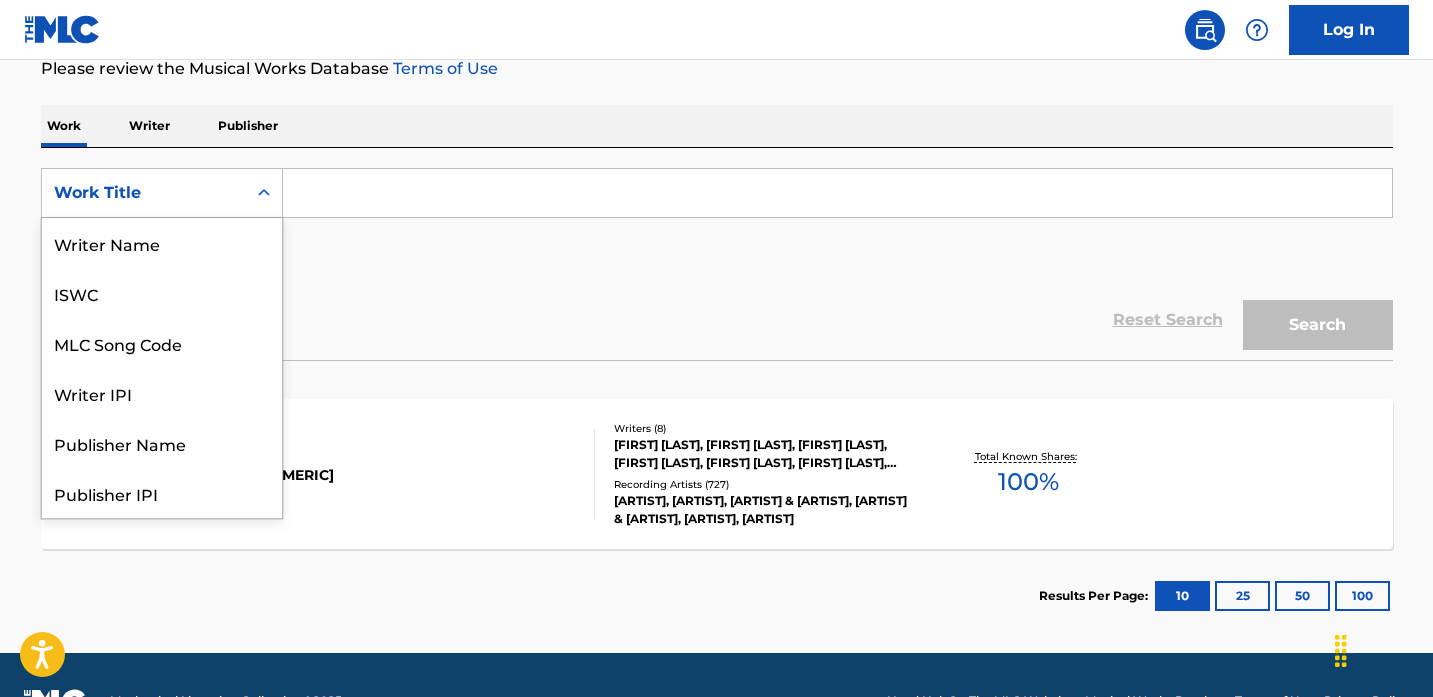 click on "Work Title" at bounding box center (144, 193) 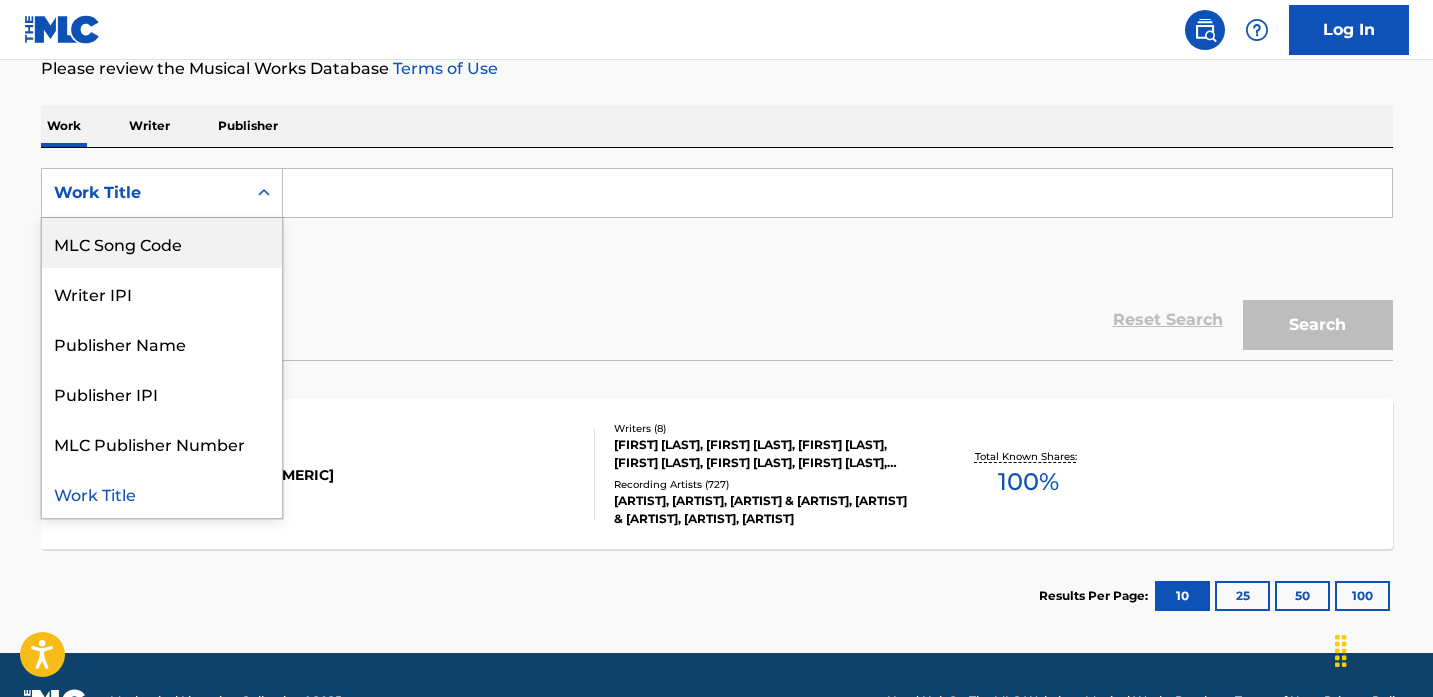 scroll, scrollTop: 0, scrollLeft: 0, axis: both 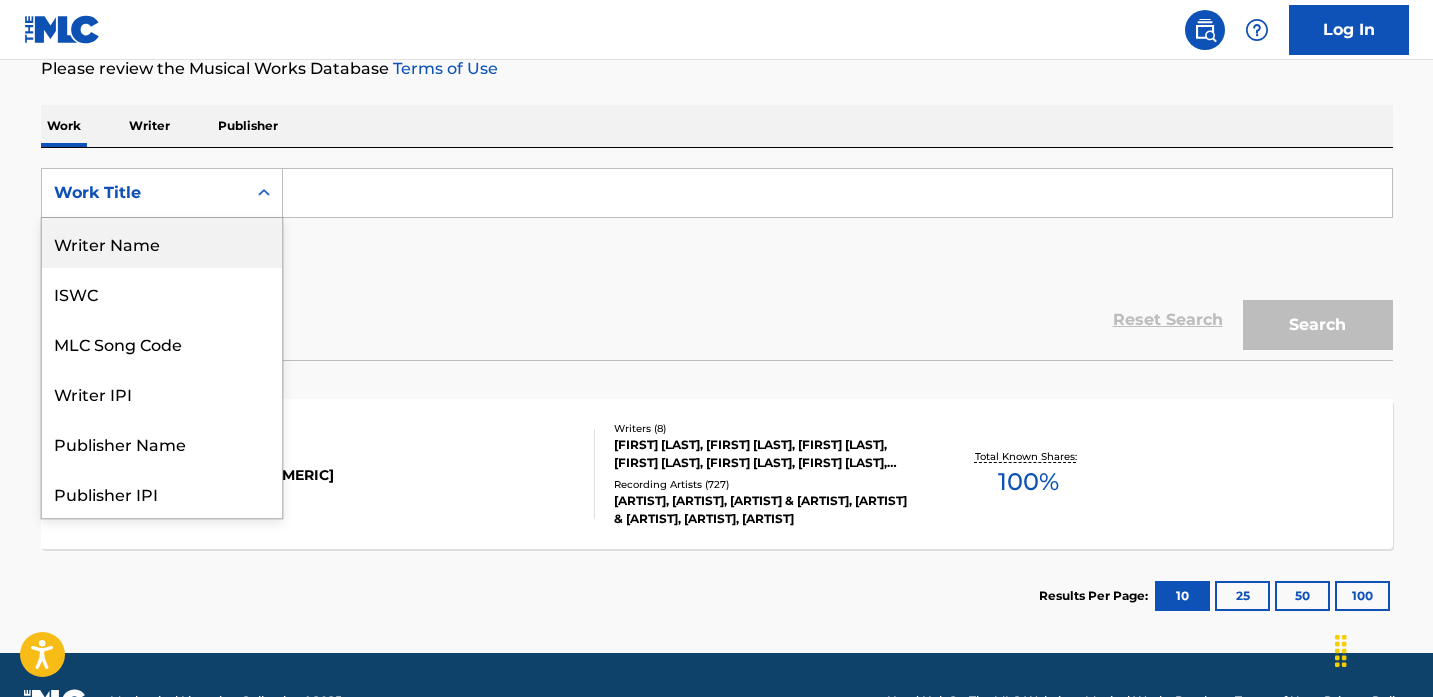 click on "Writer Name" at bounding box center [162, 243] 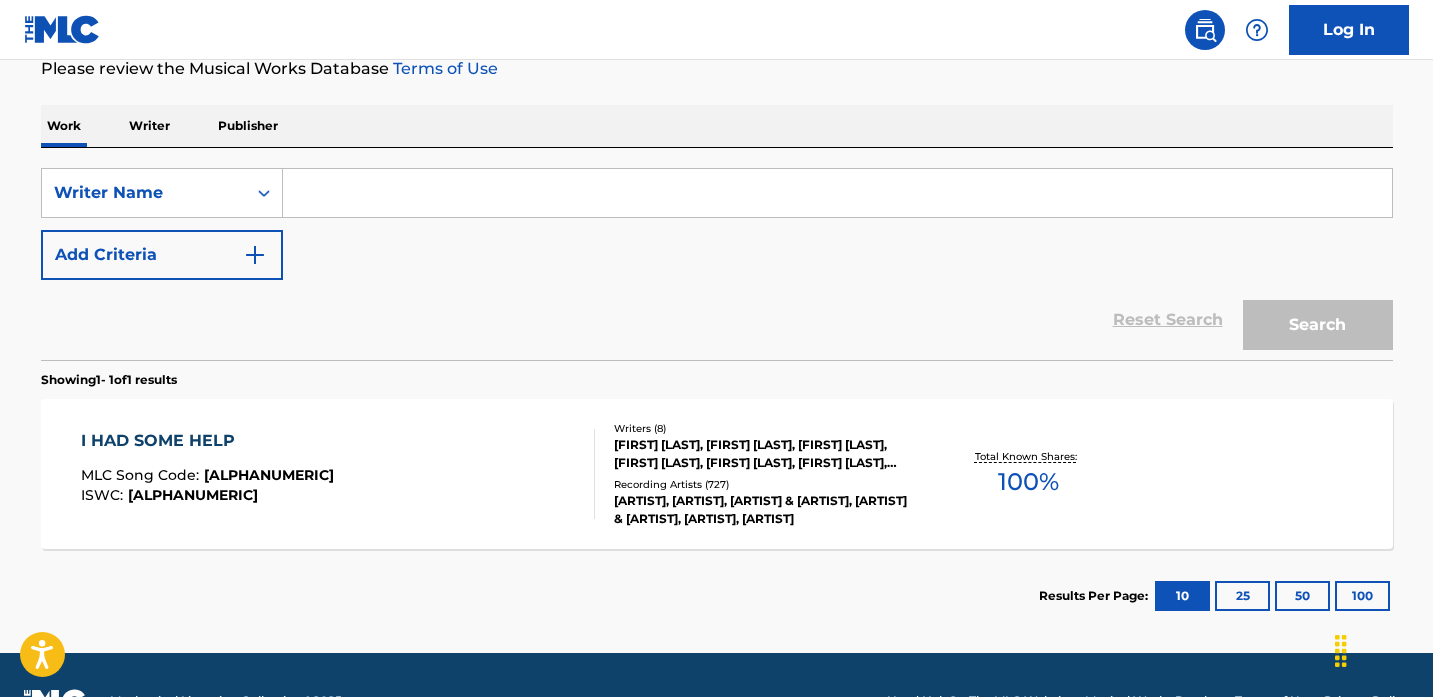 click at bounding box center [837, 193] 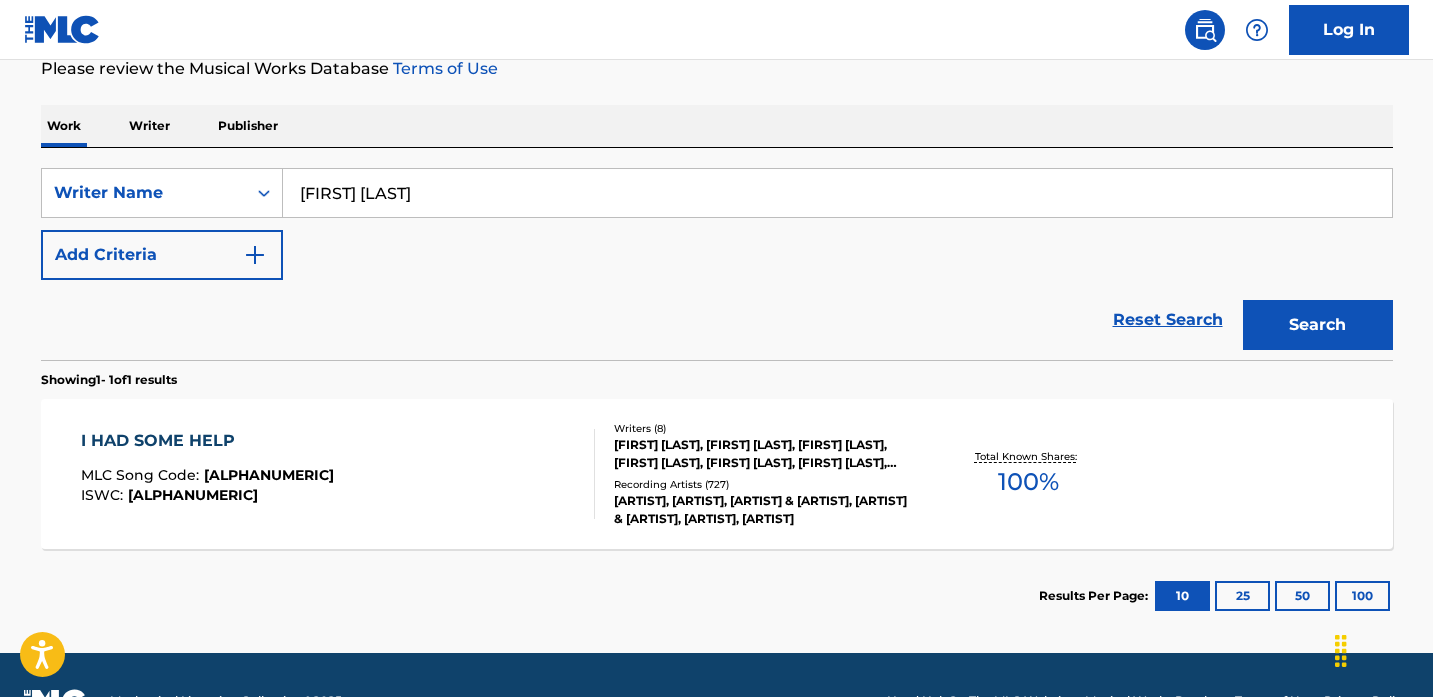 type on "[FIRST] [LAST]" 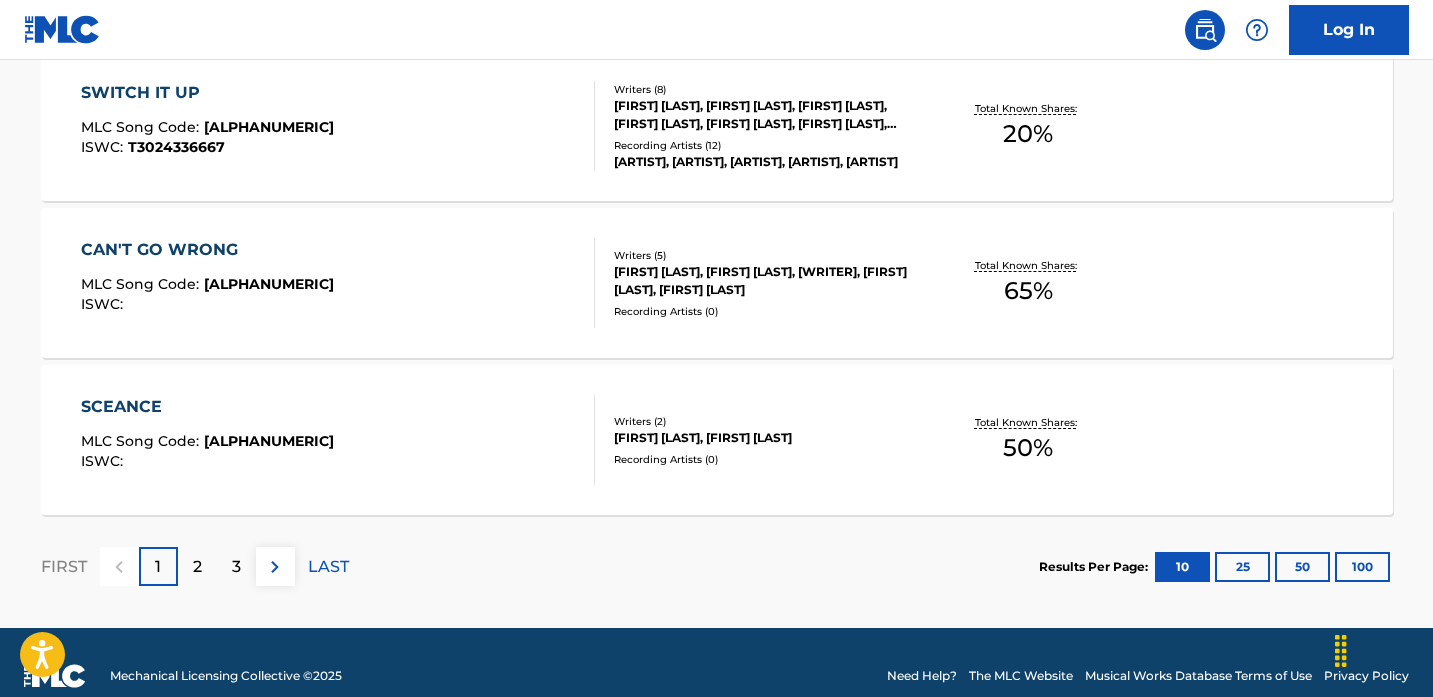 scroll, scrollTop: 1743, scrollLeft: 0, axis: vertical 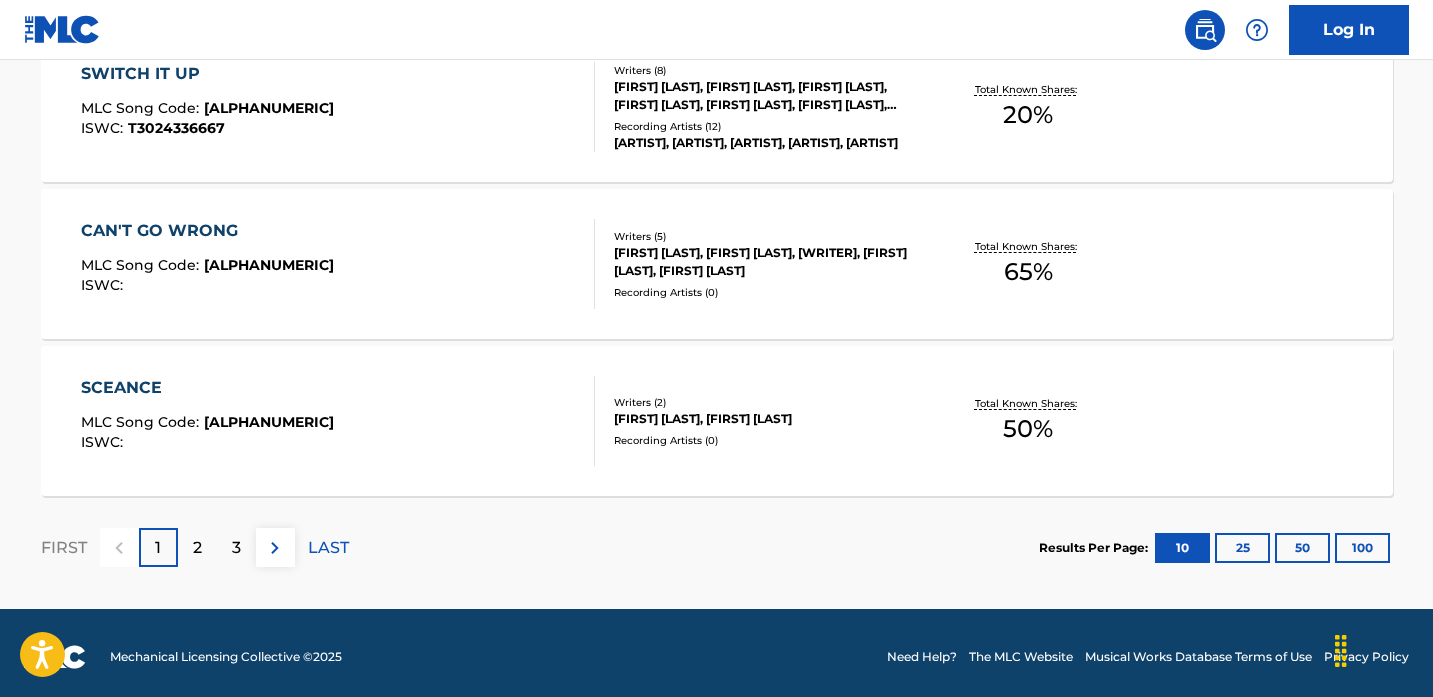click on "3" at bounding box center (236, 548) 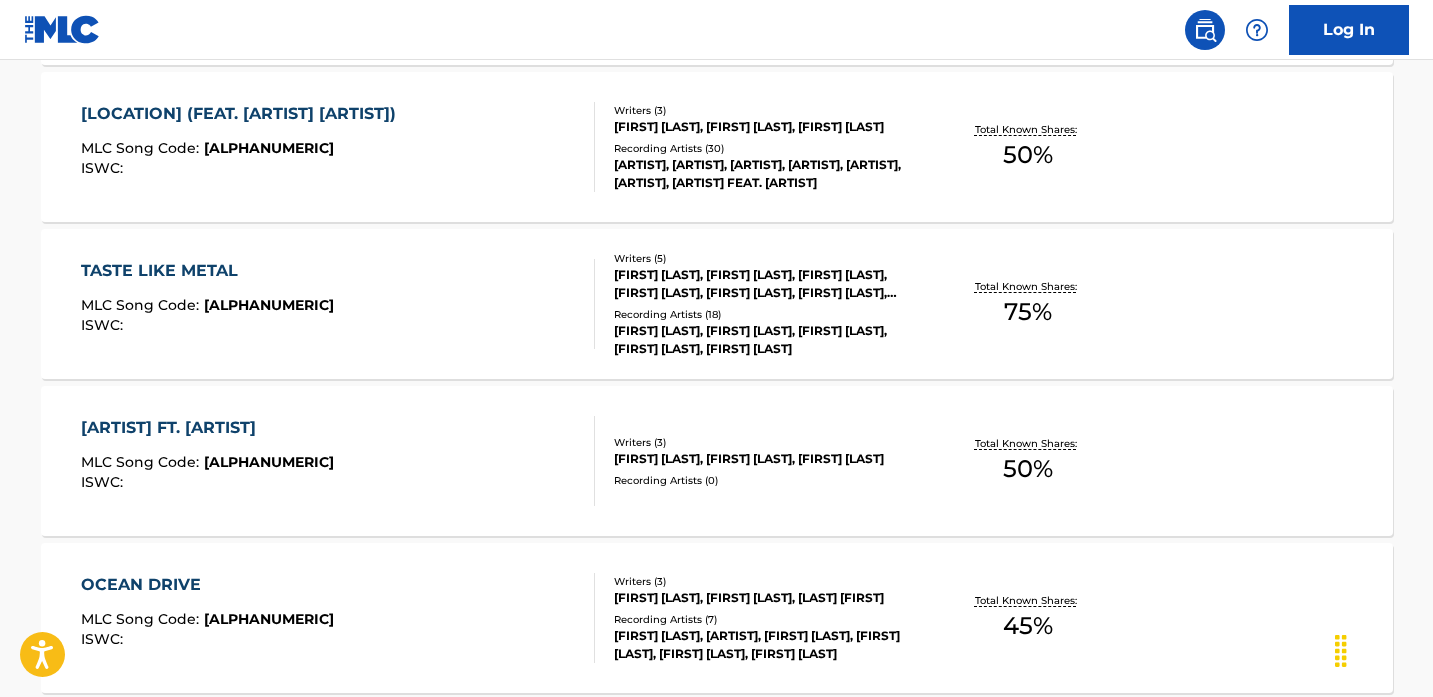 scroll, scrollTop: 1229, scrollLeft: 0, axis: vertical 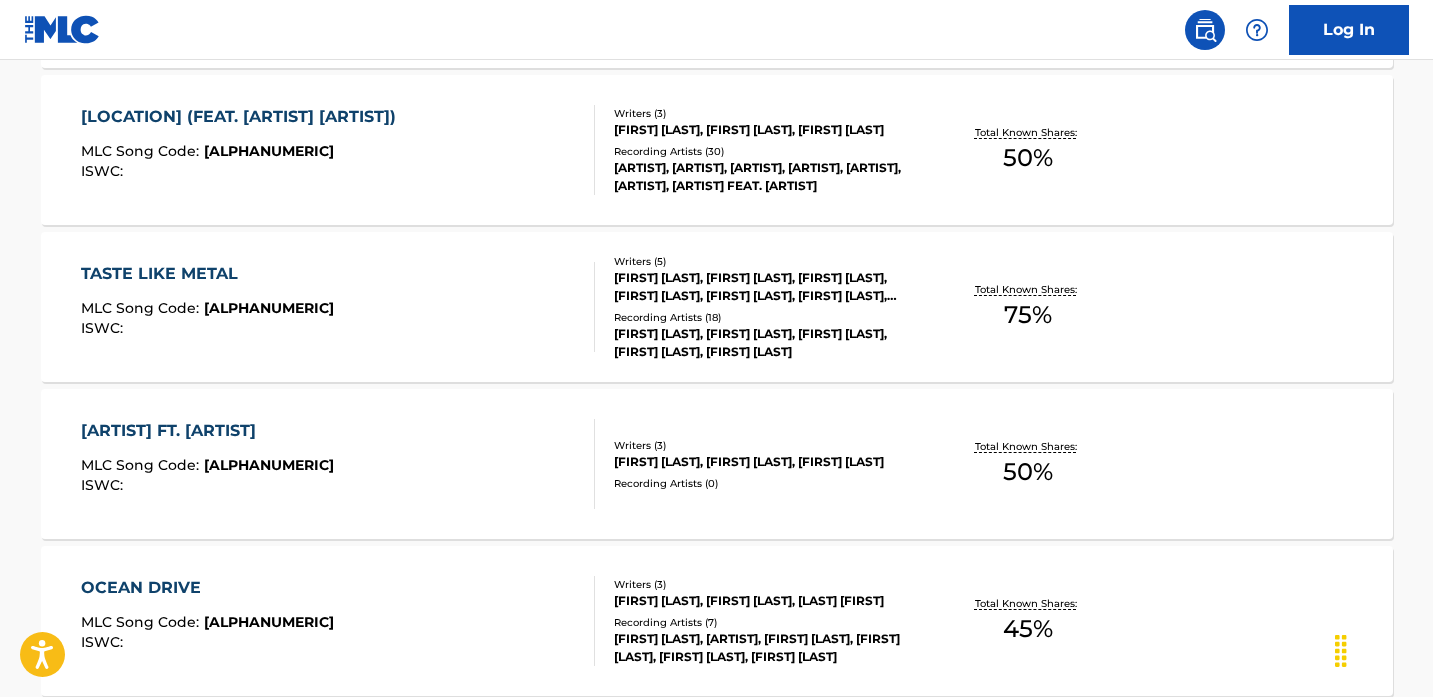 click on "TASTE LIKE METAL MLC Song Code : TV4WUR ISWC :" at bounding box center [338, 307] 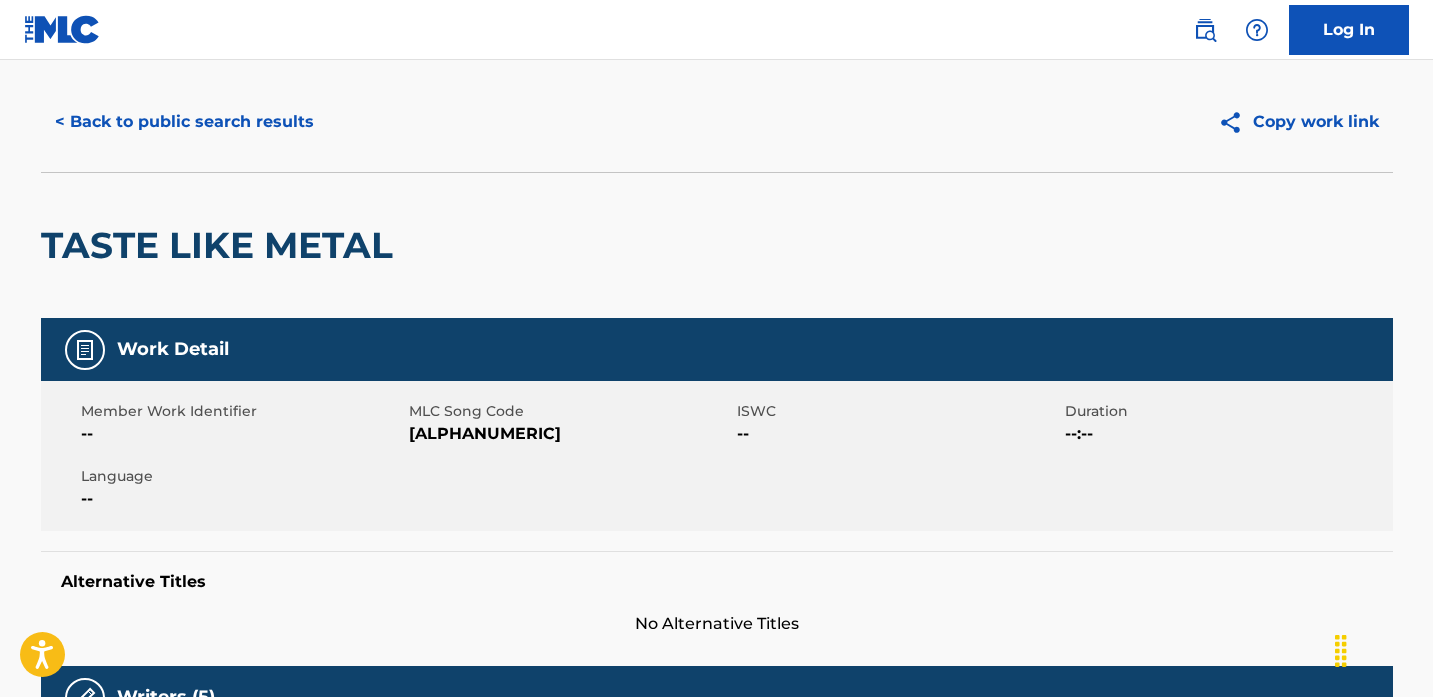 scroll, scrollTop: 0, scrollLeft: 0, axis: both 